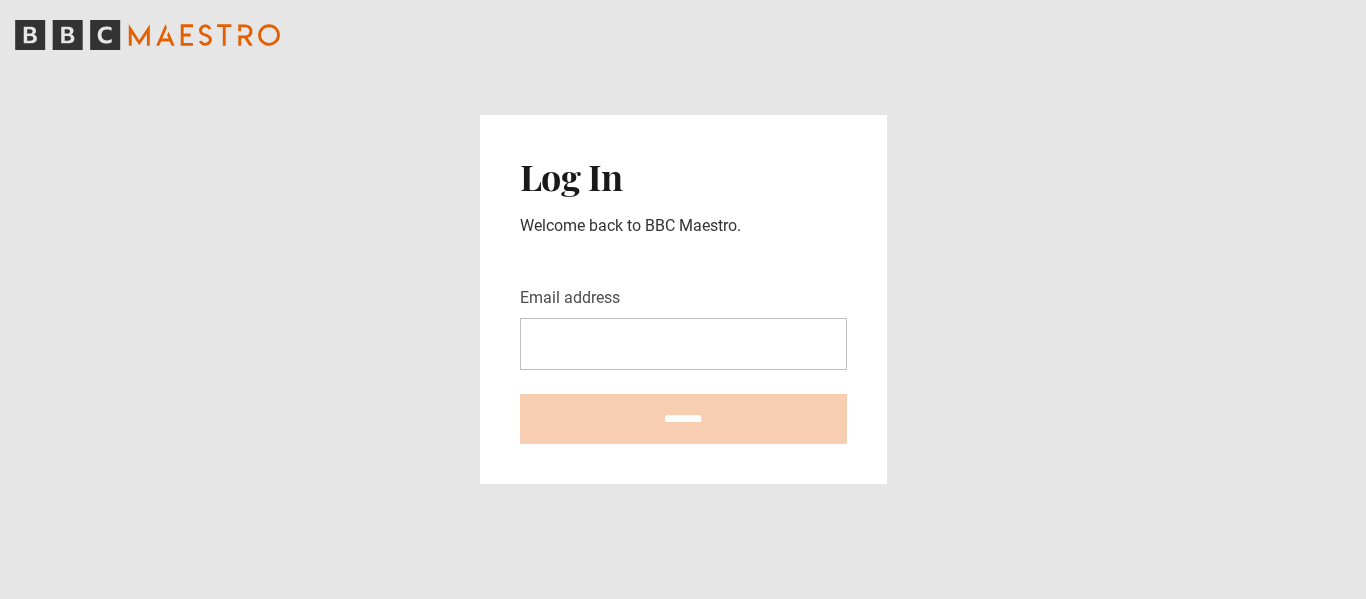 scroll, scrollTop: 0, scrollLeft: 0, axis: both 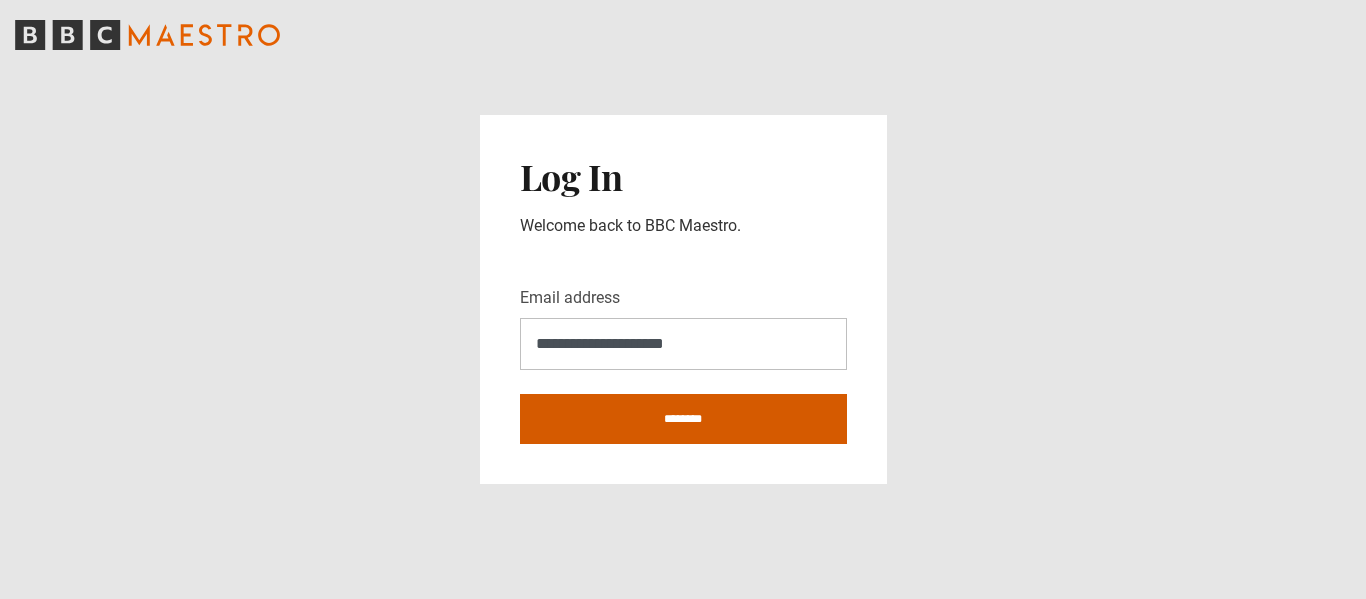 type on "**********" 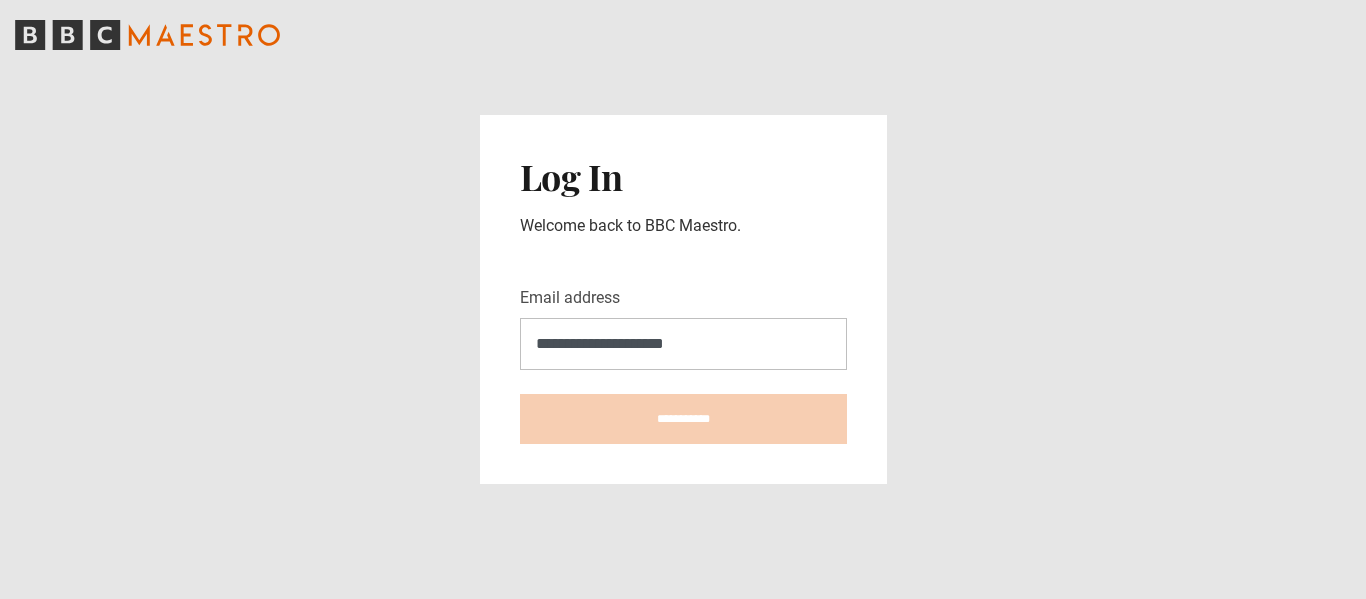 type on "**********" 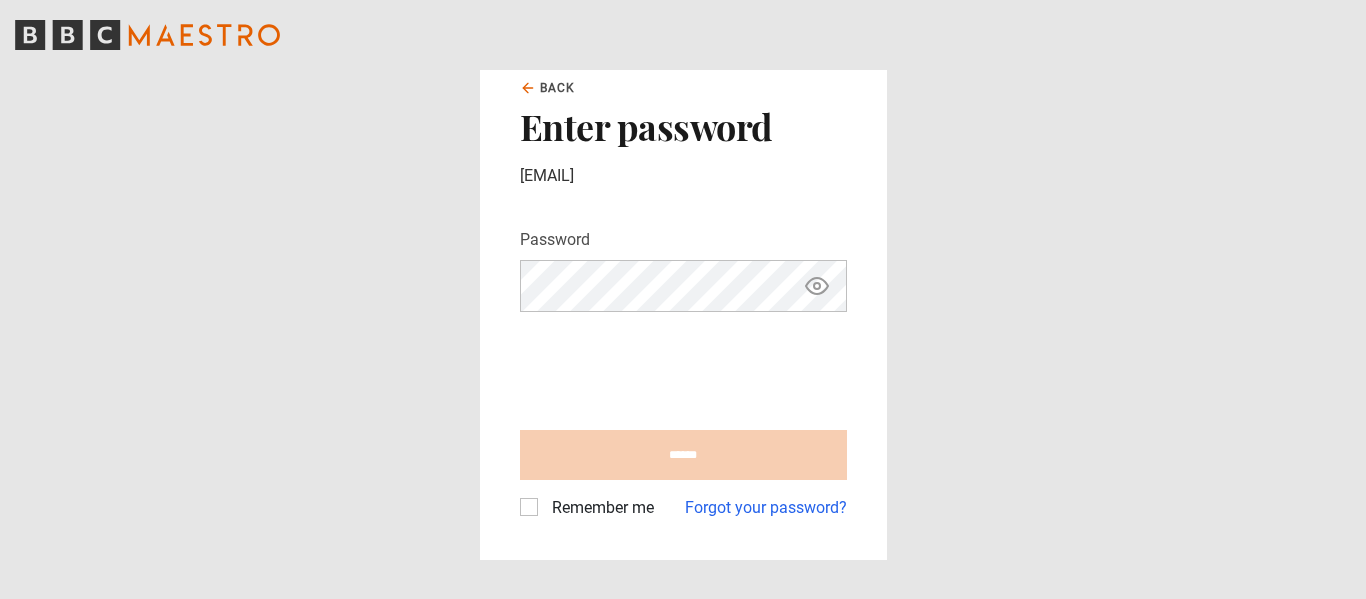 scroll, scrollTop: 0, scrollLeft: 0, axis: both 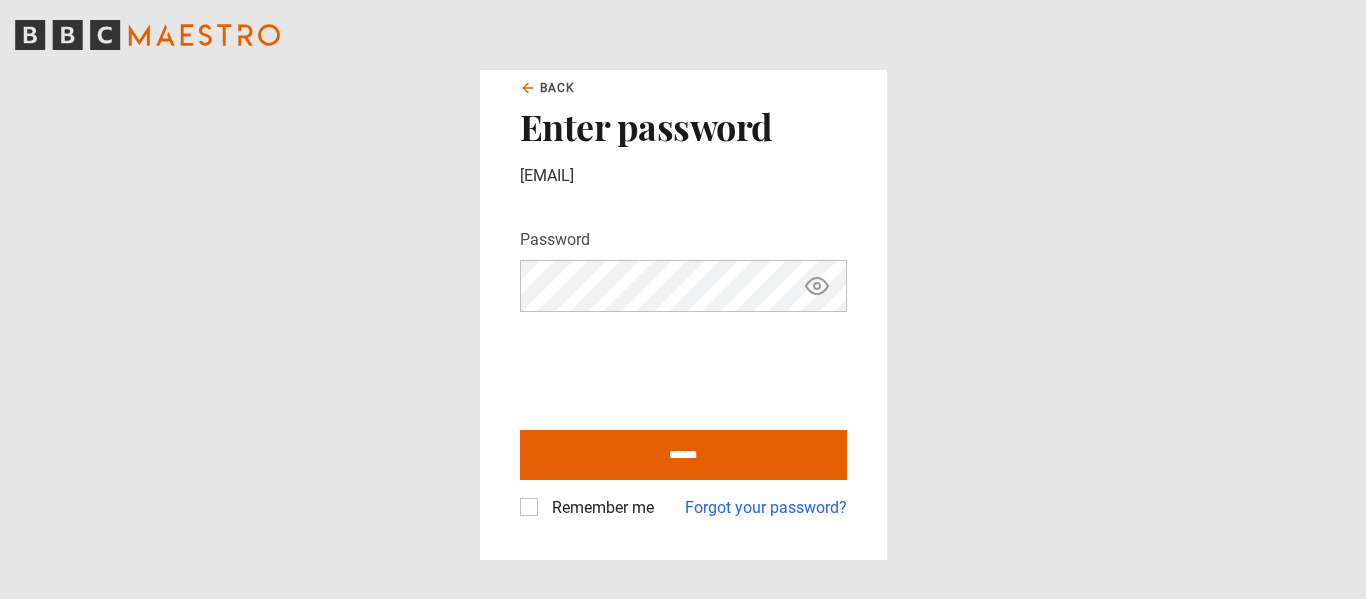 click 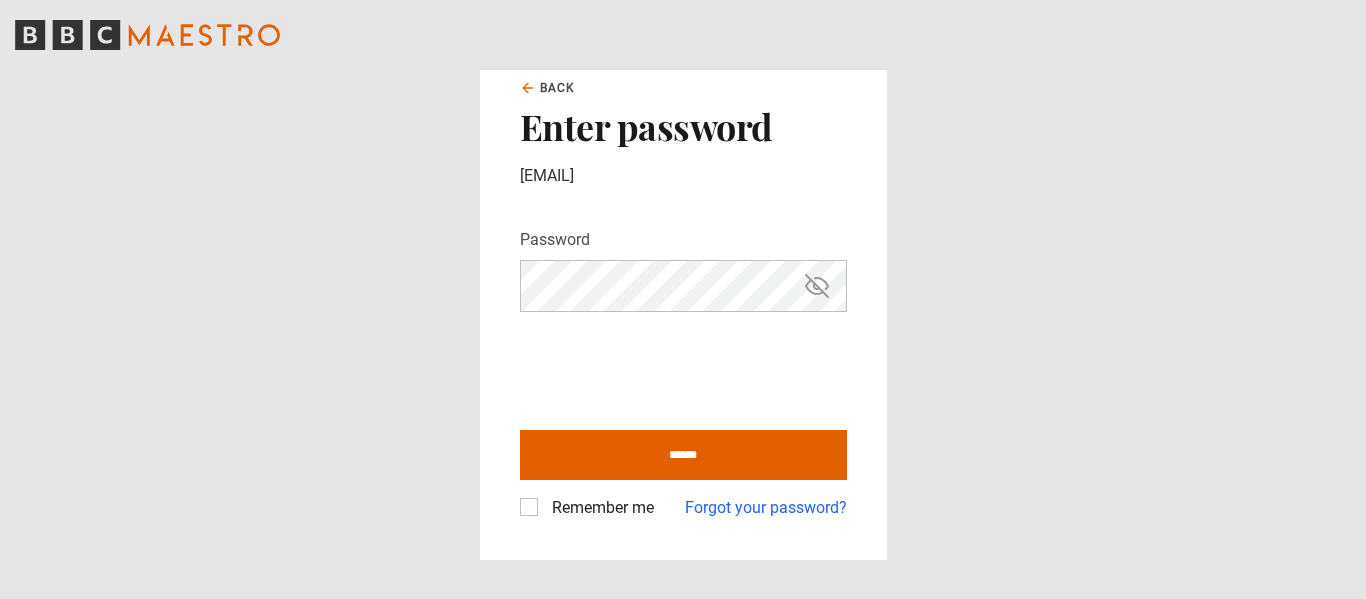 click 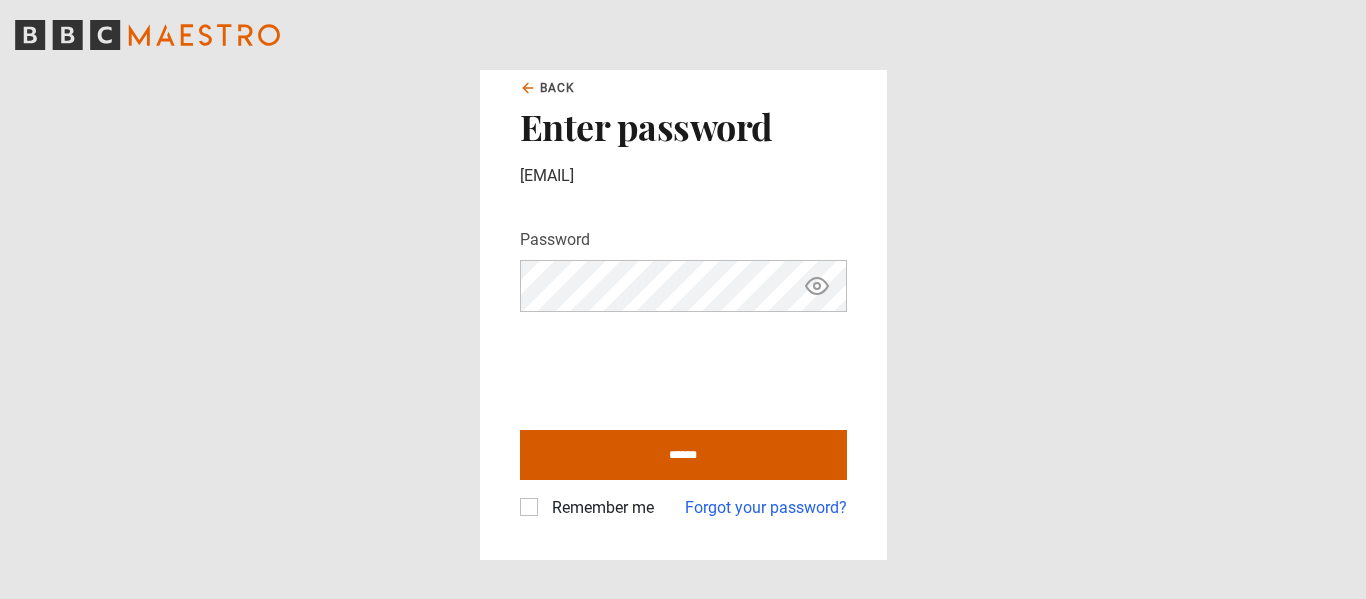 click on "******" at bounding box center [683, 455] 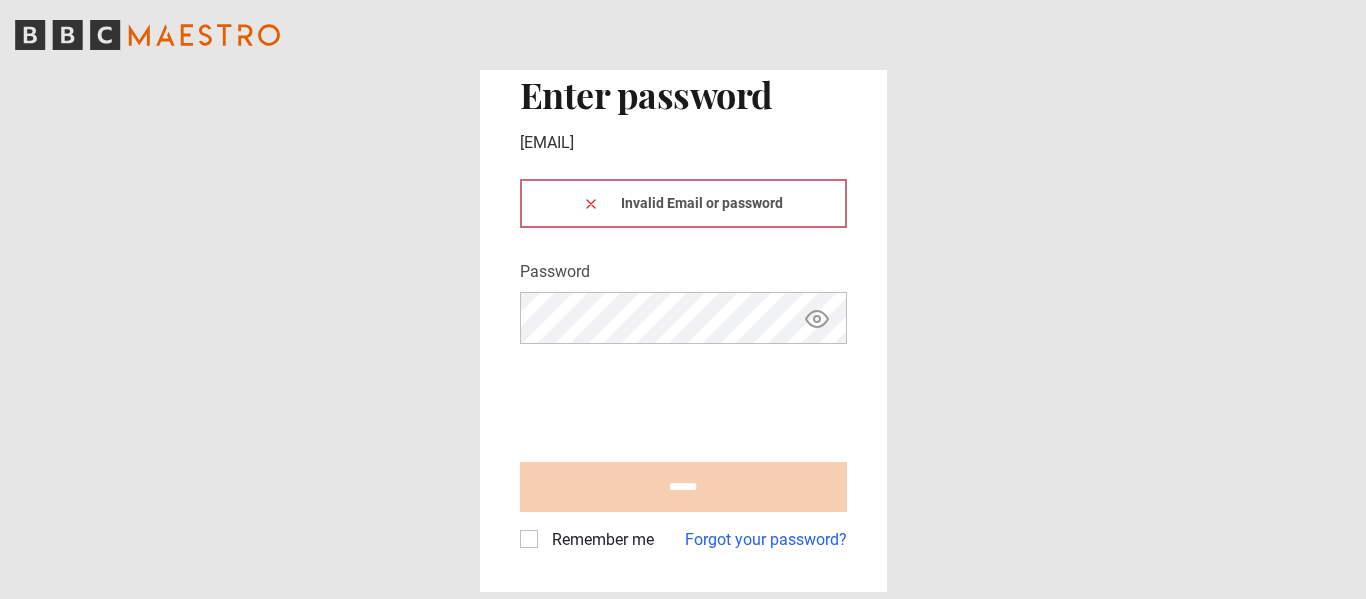 scroll, scrollTop: 0, scrollLeft: 0, axis: both 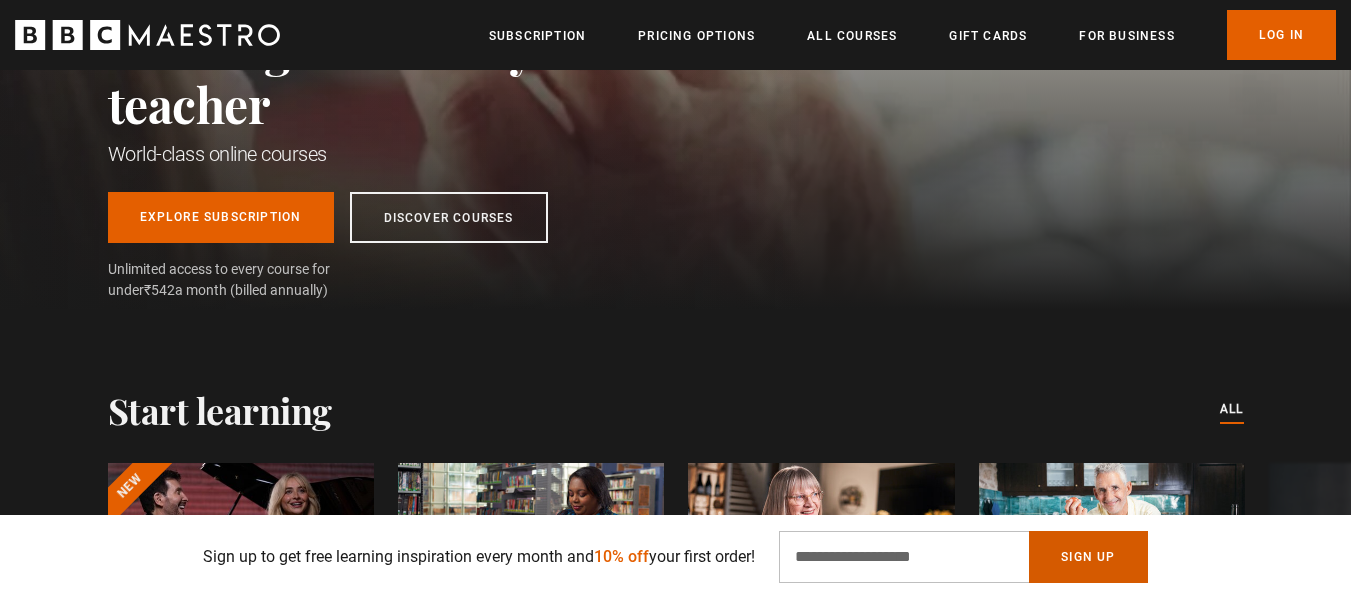 click on "Sign Up" at bounding box center (1088, 557) 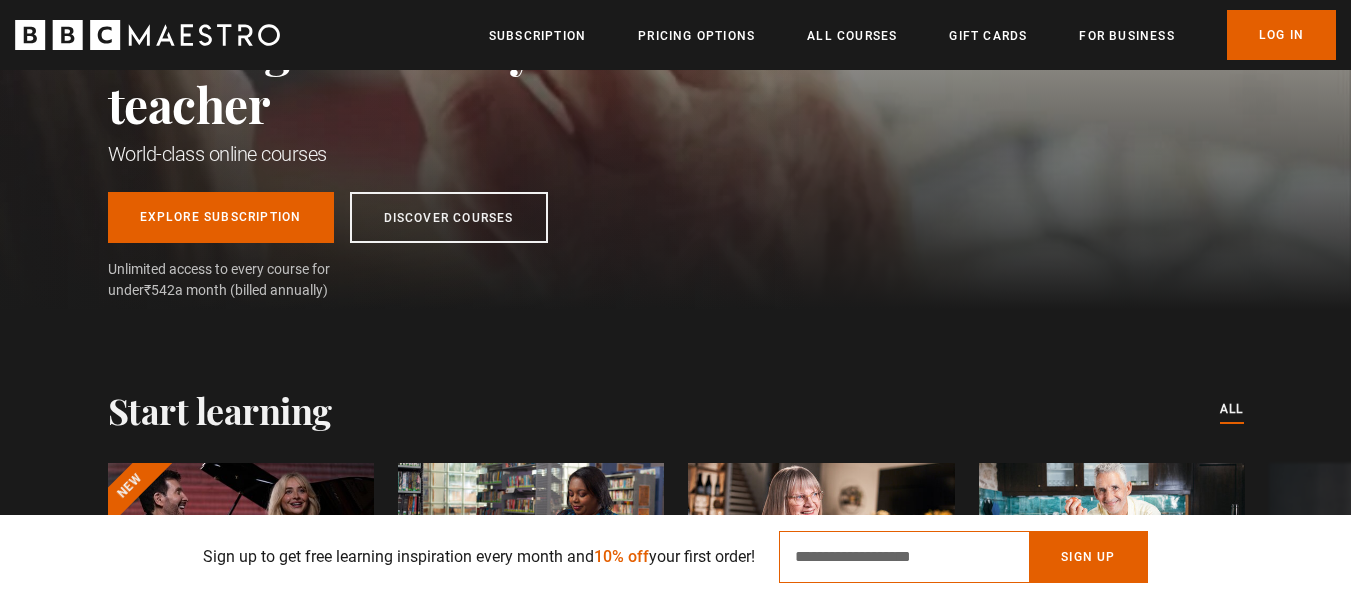 click on "Email Address" at bounding box center [904, 557] 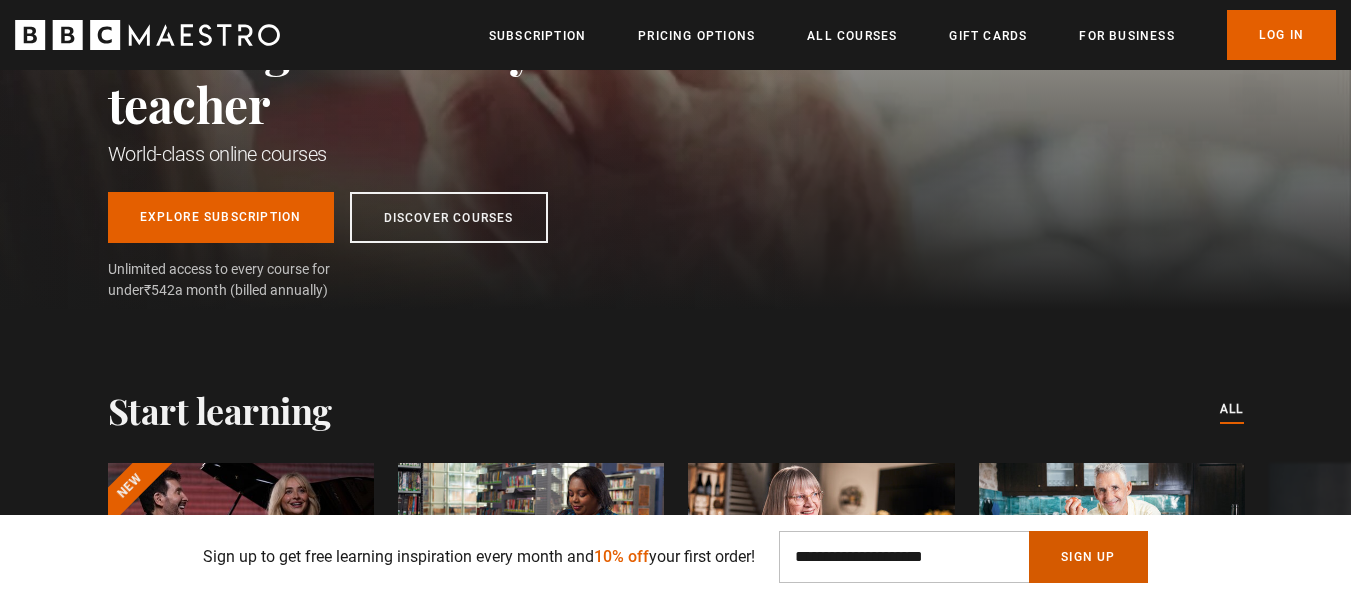 click on "Sign Up" at bounding box center [1088, 557] 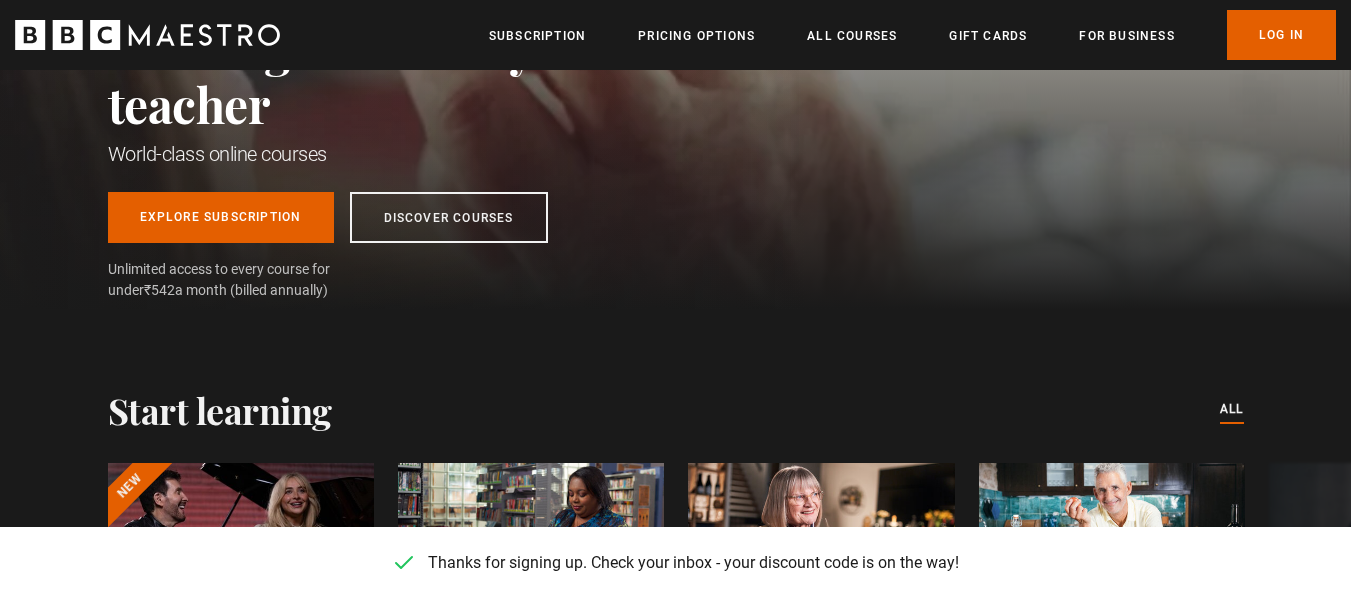 scroll, scrollTop: 0, scrollLeft: 262, axis: horizontal 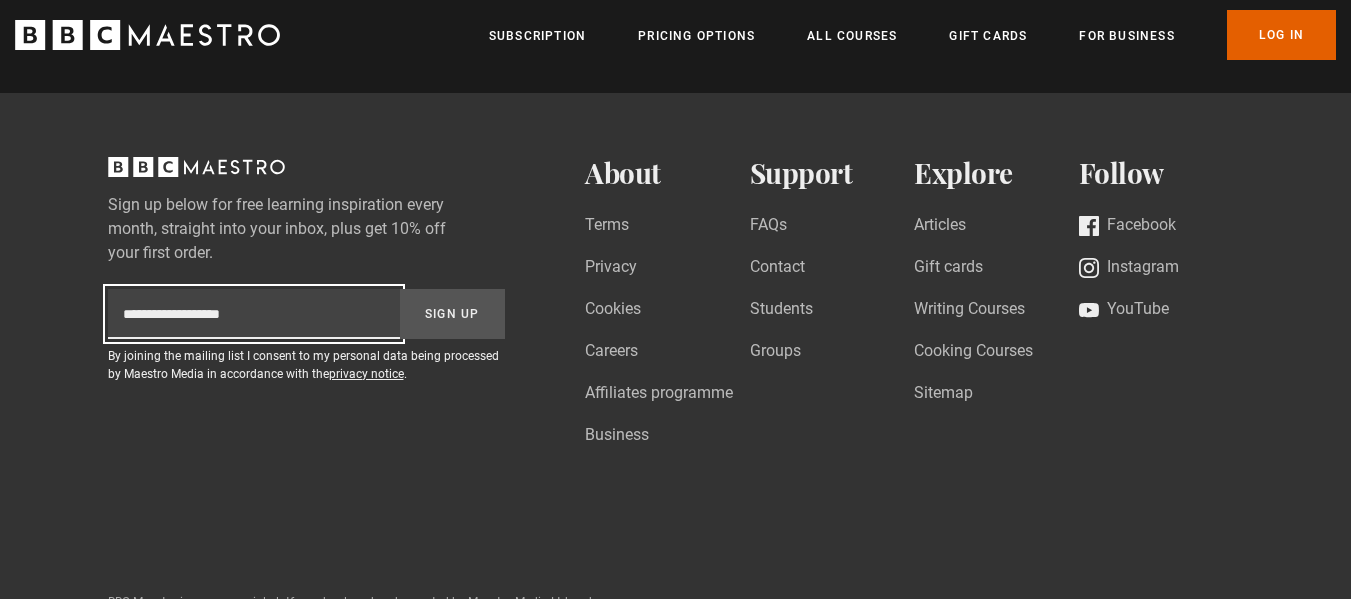 click on "Subscription-footer-email" at bounding box center [254, 314] 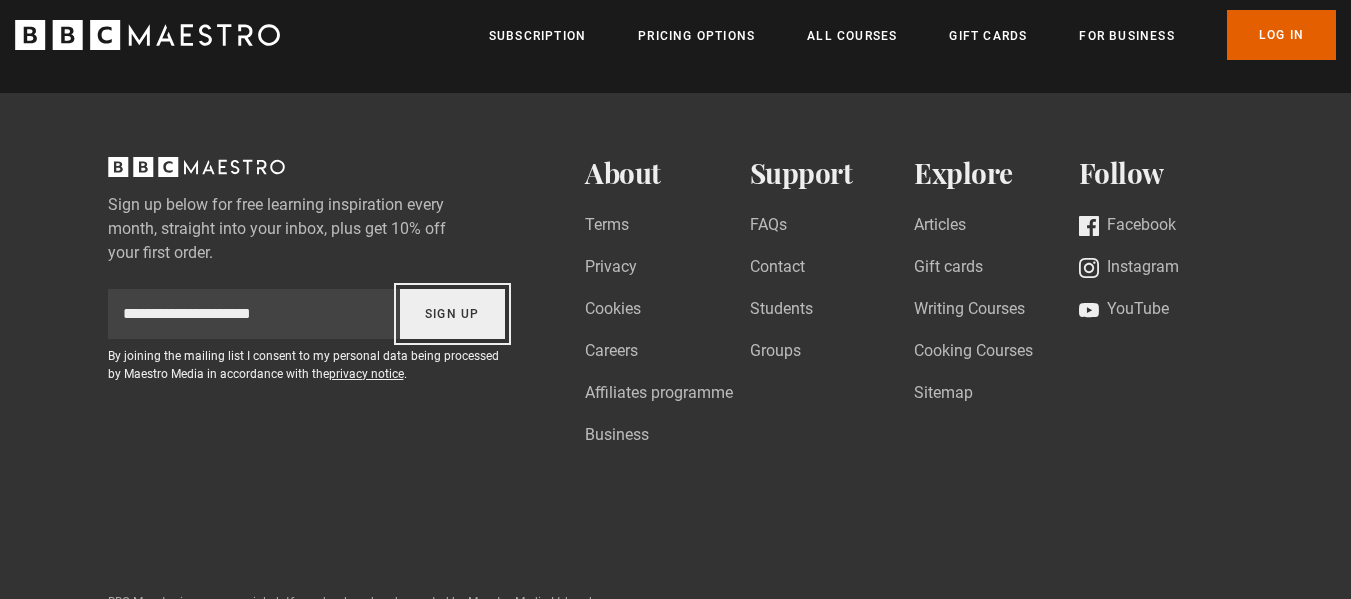 click on "Sign Up" at bounding box center (453, 314) 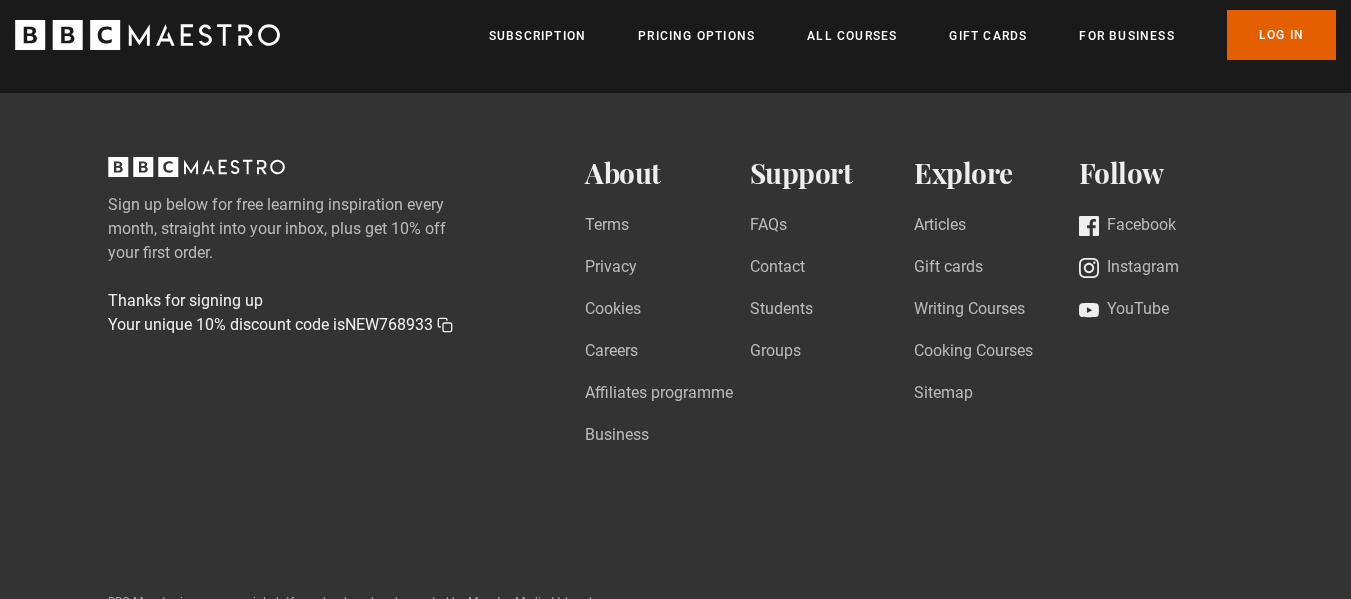 scroll, scrollTop: 0, scrollLeft: 1834, axis: horizontal 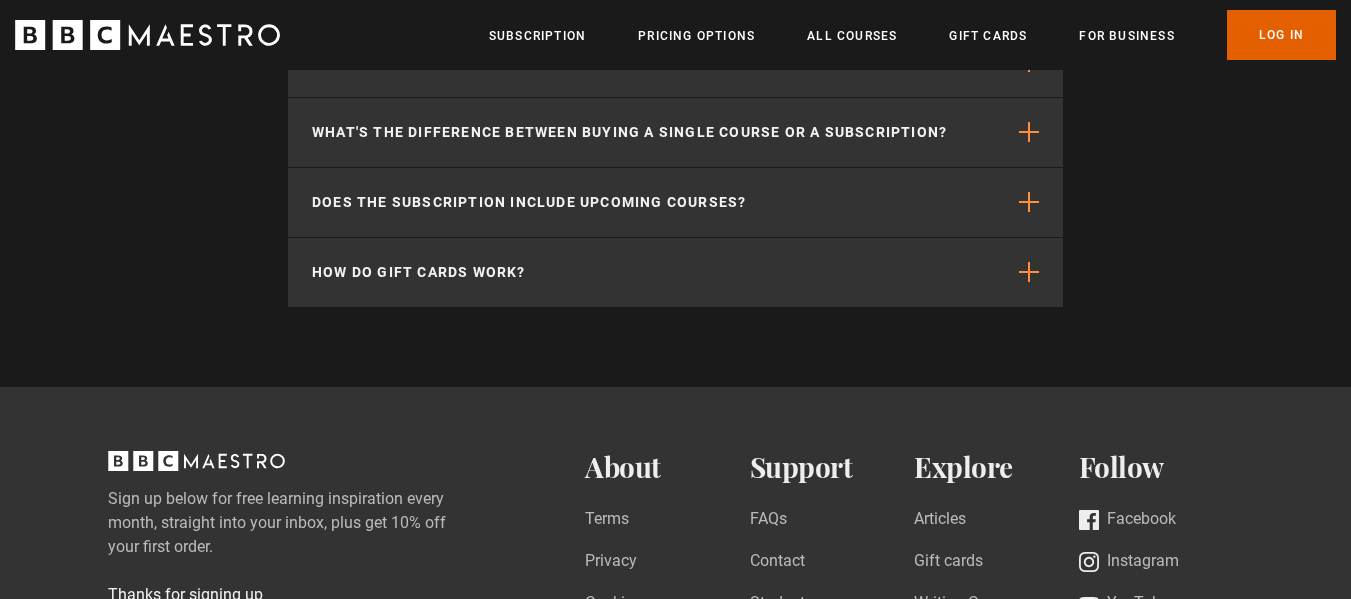 click on "Common questions
What is BBC Maestro?
BBC Maestro is a subscription-based streaming platform, created to educate and inspire people to explore their creativity. Through pre-recorded lessons and detailed course notes, anyone can learn a wide range of disciplines and follow in the footsteps of experts respected all over the world.
BBC Maestro offers single course purchases or an annual subscription.
How does BBC Maestro work?
Simply purchase an individual course or an All Courses pass and get access to easy-to-follow video lessons. Watch on your computer, tablet or mobile and learn on demand, wherever and whenever you like.
Our courses are beginner-friendly and you can watch as many times as you like, at your own pace.
Where is BBC Maestro available?
Is there a subscription?" at bounding box center [675, -116] 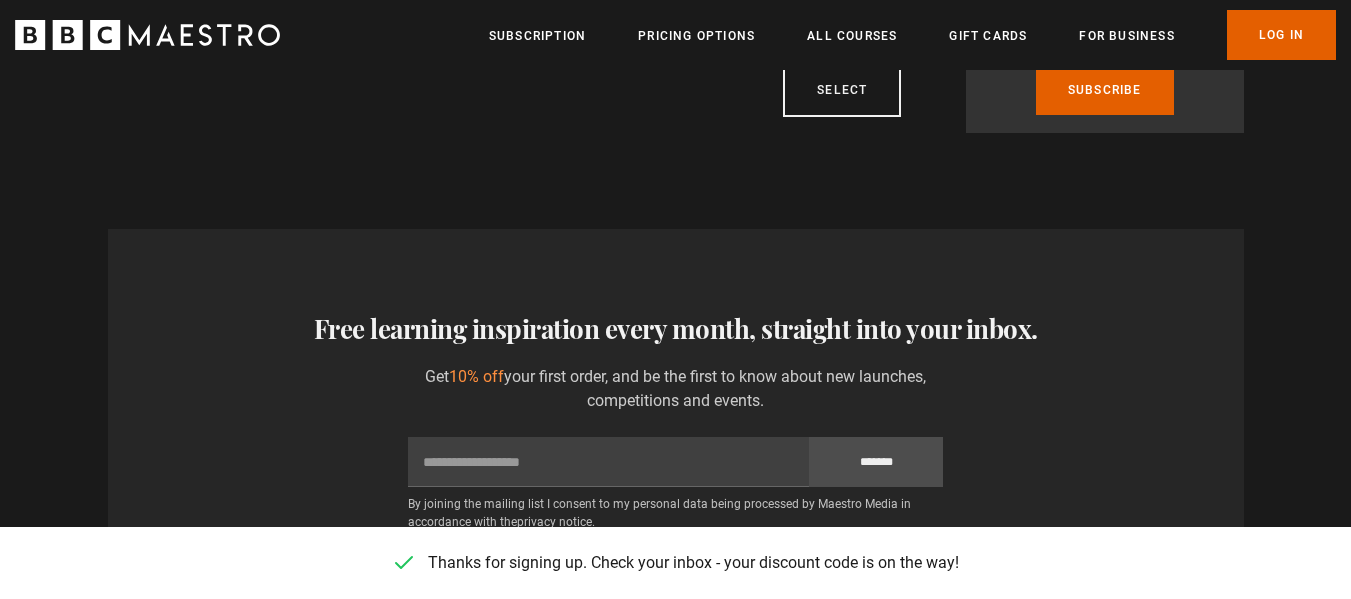 scroll, scrollTop: 4006, scrollLeft: 0, axis: vertical 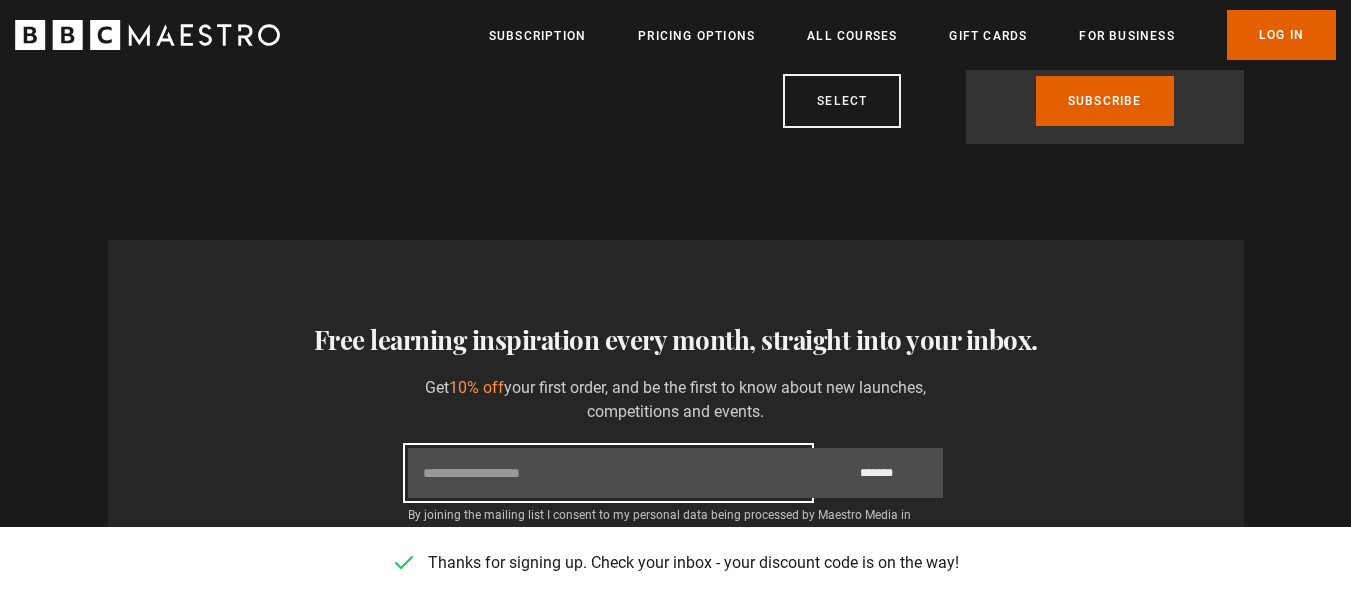 click on "Email" at bounding box center [608, 473] 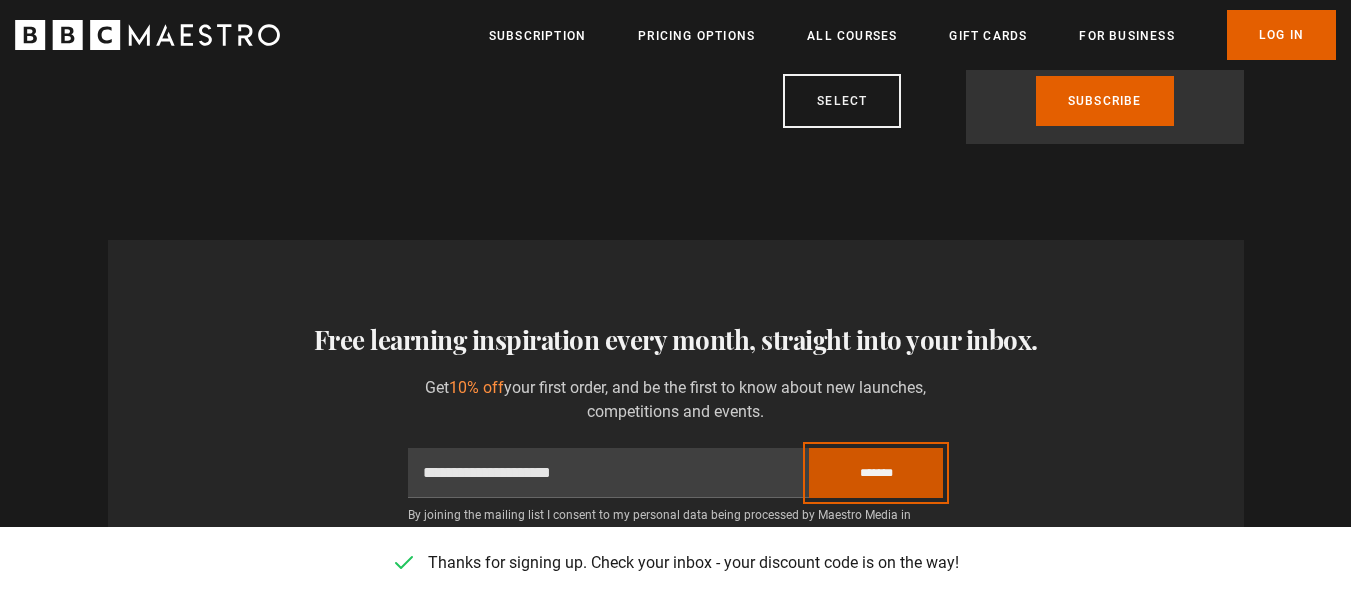 click on "*******" at bounding box center (876, 473) 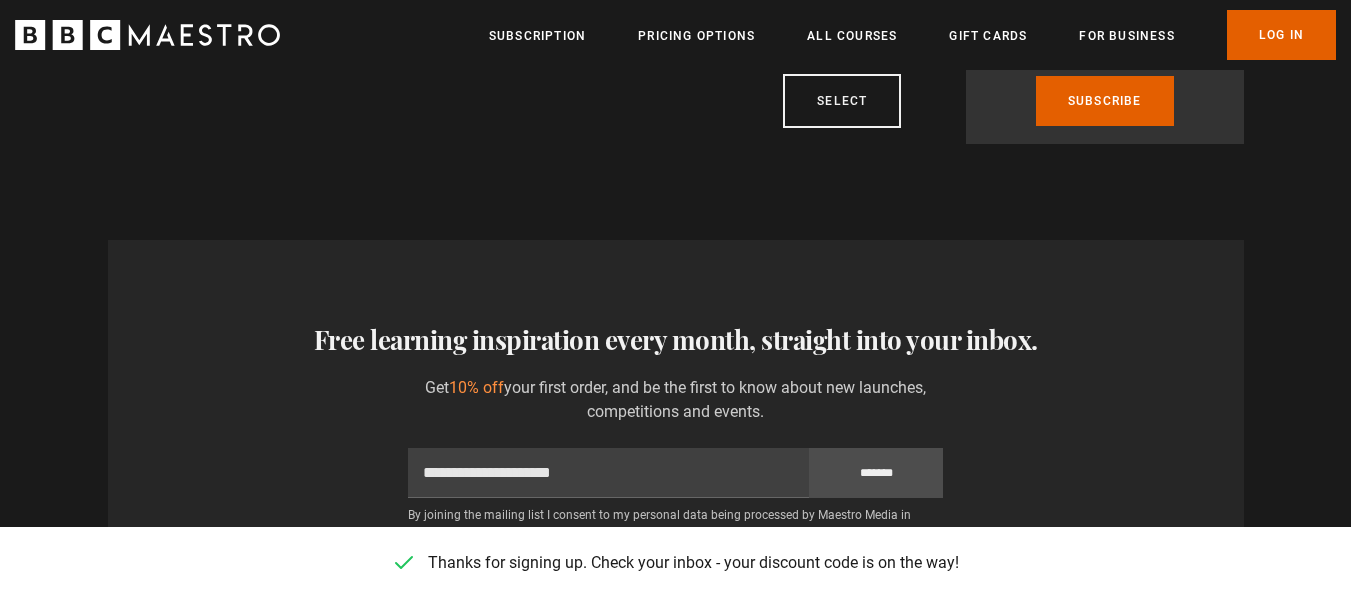 scroll, scrollTop: 0, scrollLeft: 2358, axis: horizontal 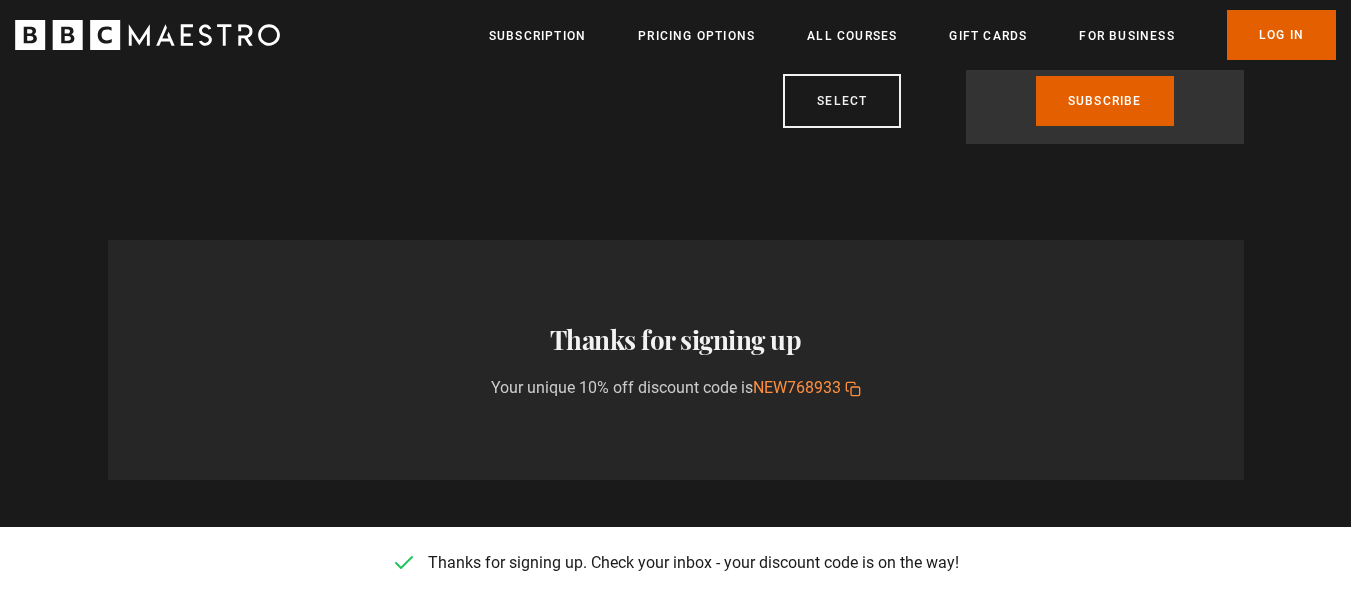 click 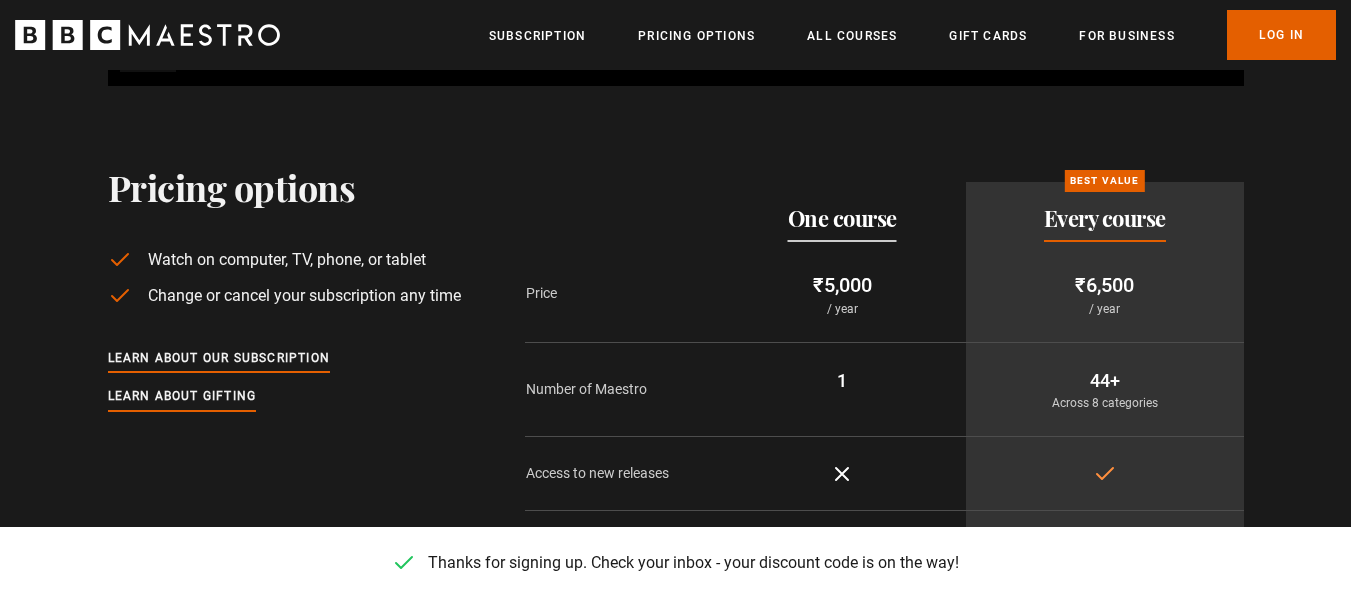 scroll, scrollTop: 3406, scrollLeft: 0, axis: vertical 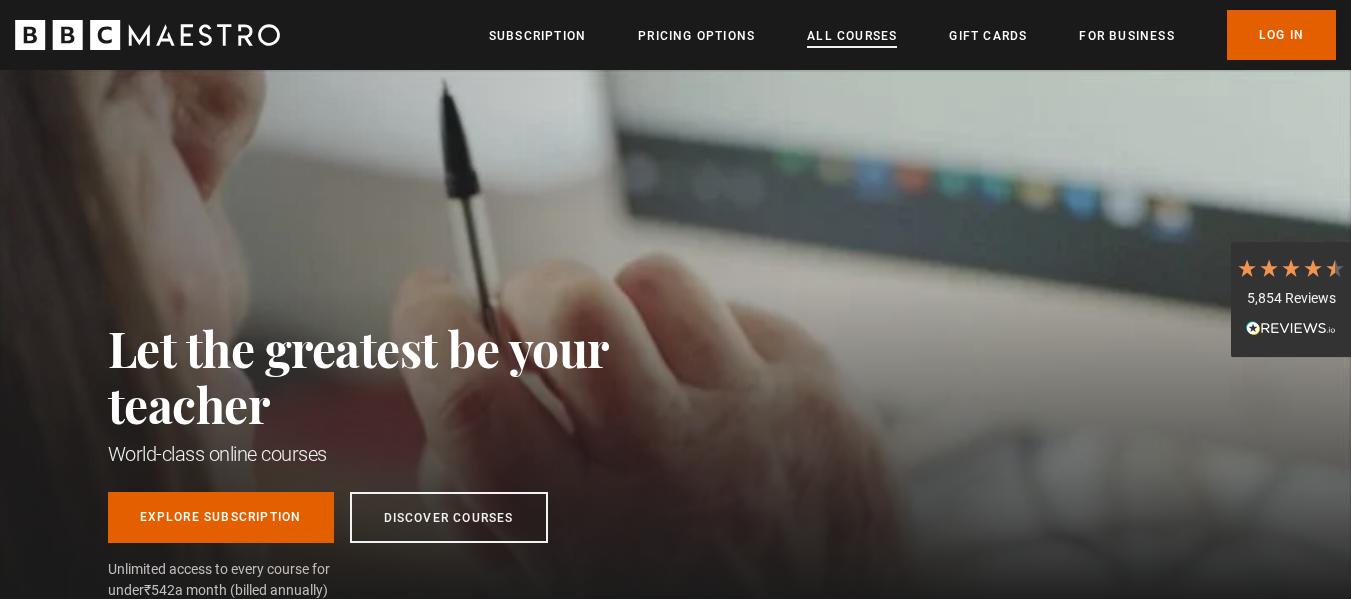 click on "All Courses" at bounding box center [852, 36] 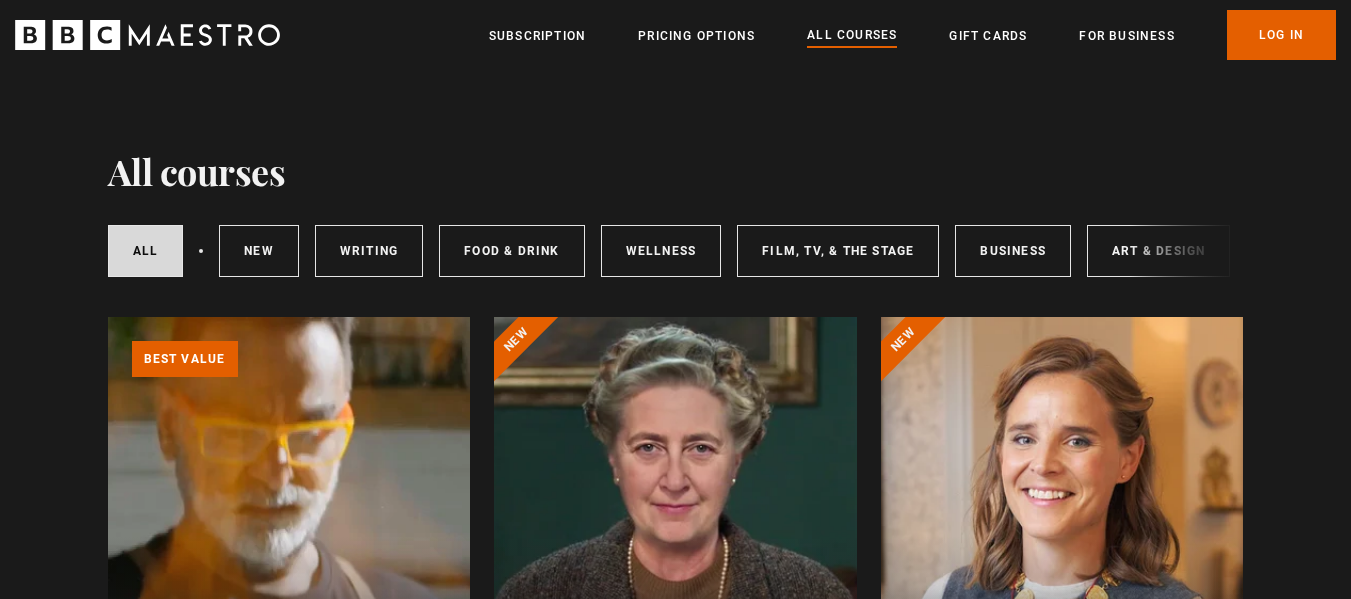scroll, scrollTop: 0, scrollLeft: 0, axis: both 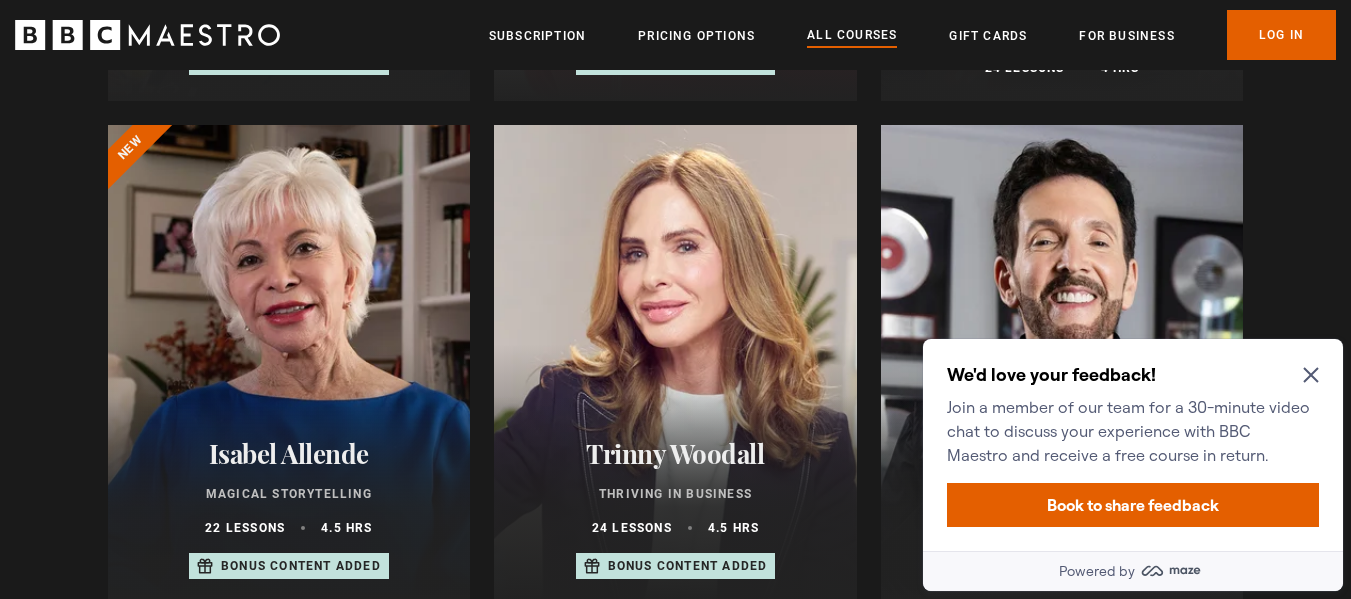 click 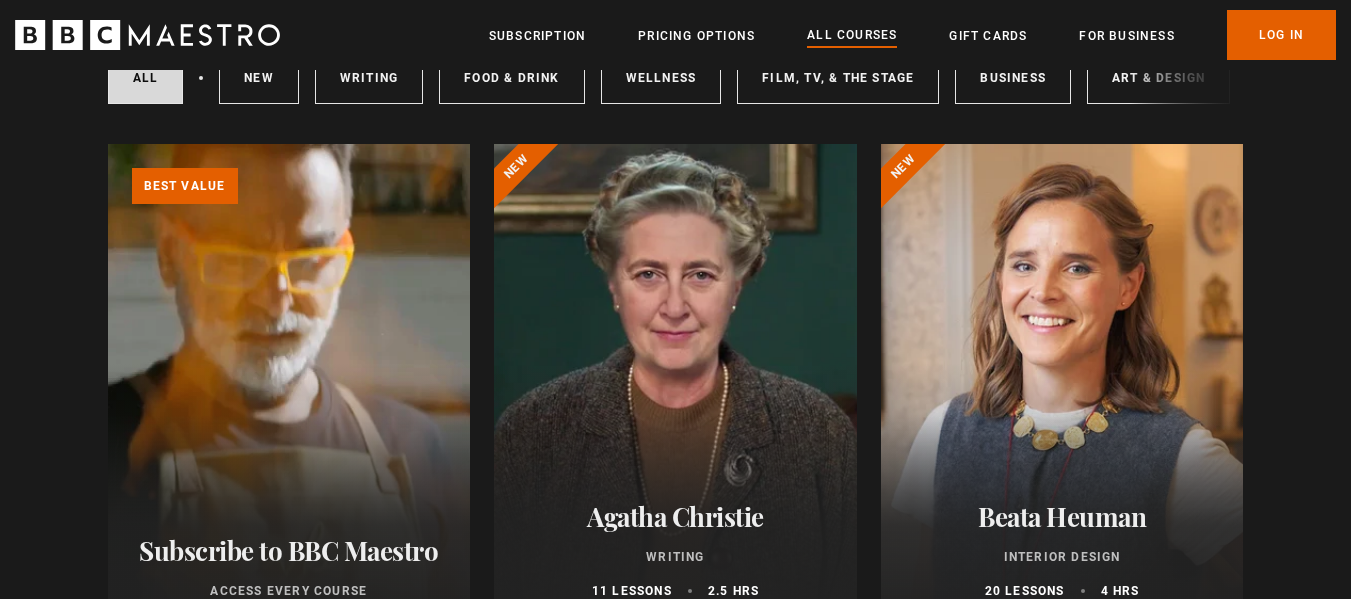 scroll, scrollTop: 0, scrollLeft: 0, axis: both 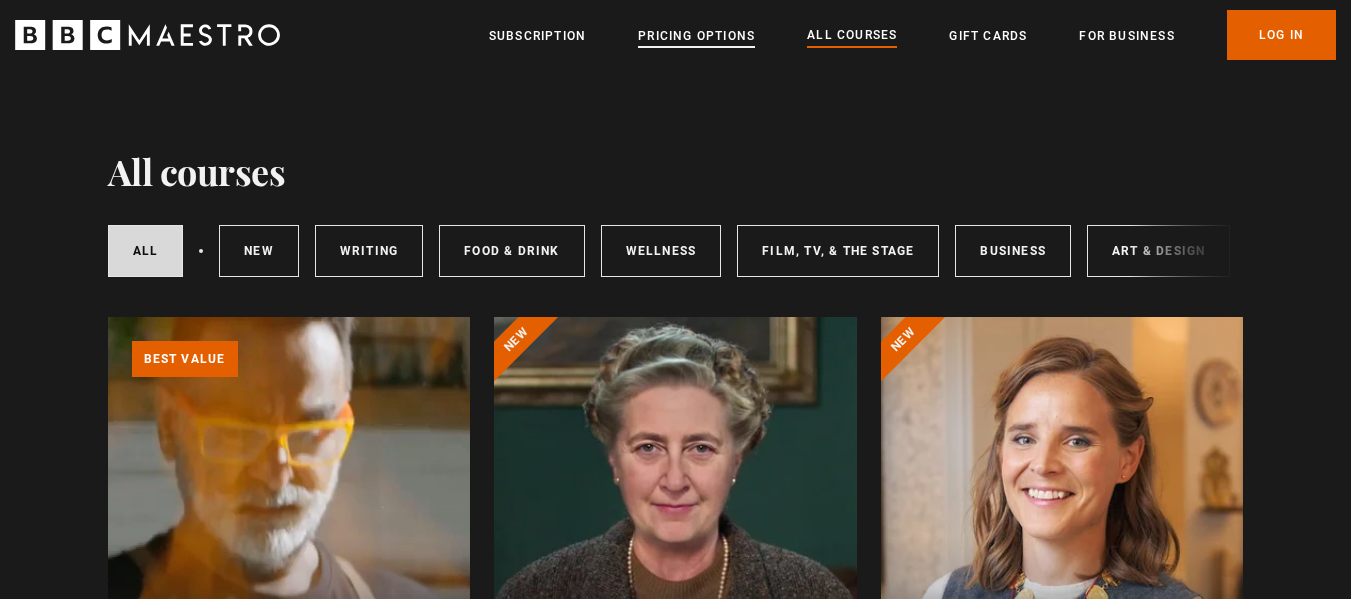 click on "Pricing Options" at bounding box center (696, 36) 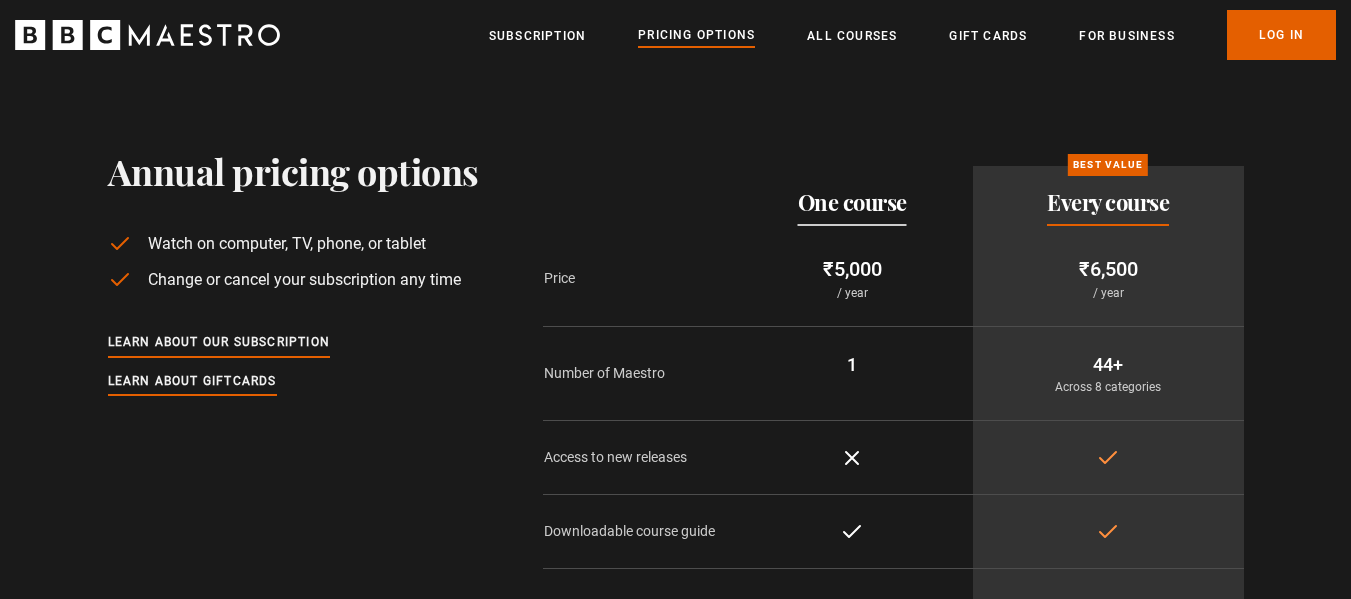 scroll, scrollTop: 0, scrollLeft: 0, axis: both 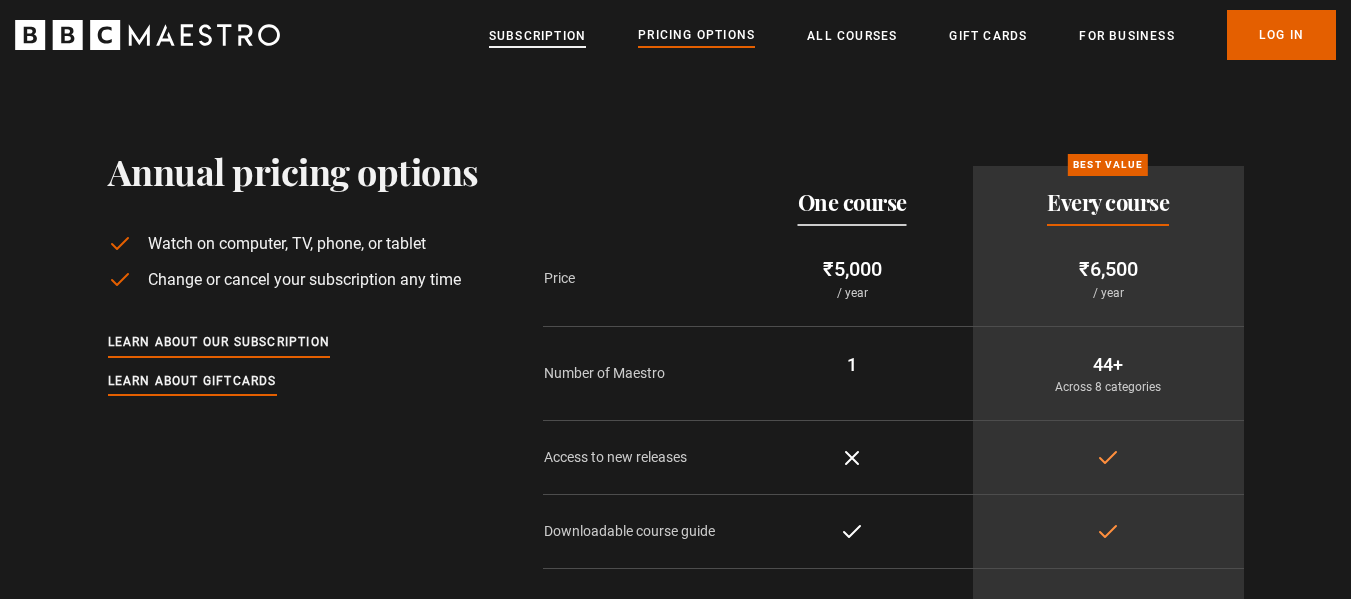 click on "Subscription" at bounding box center [537, 36] 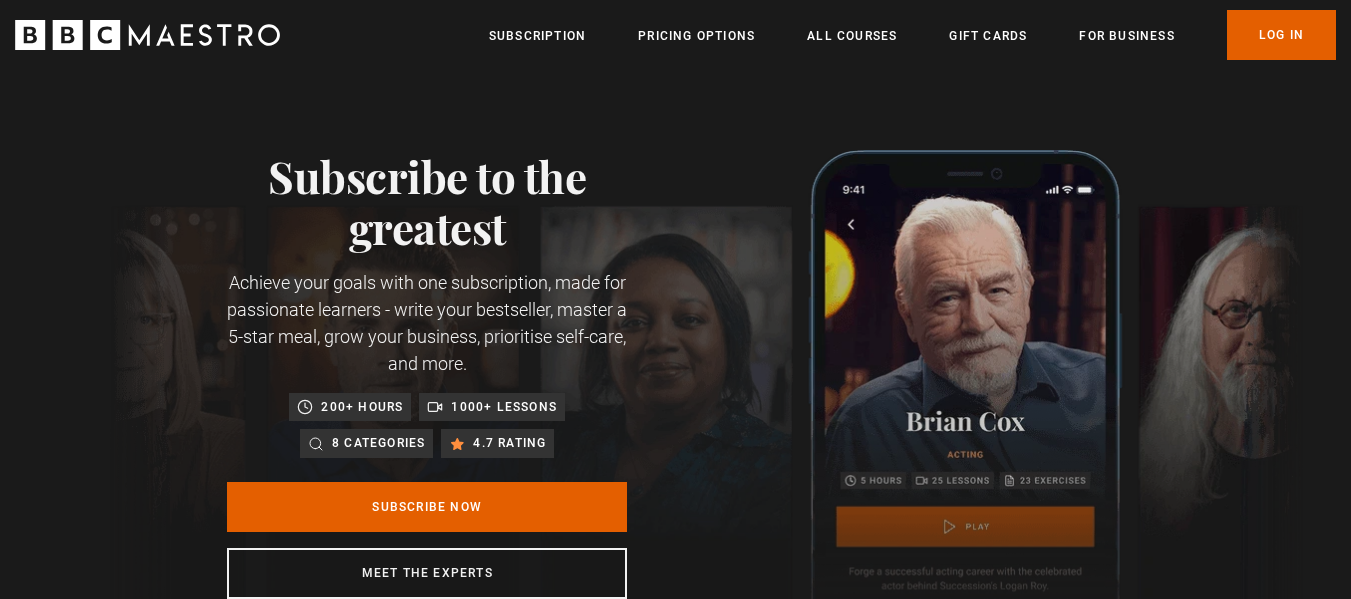 scroll, scrollTop: 300, scrollLeft: 0, axis: vertical 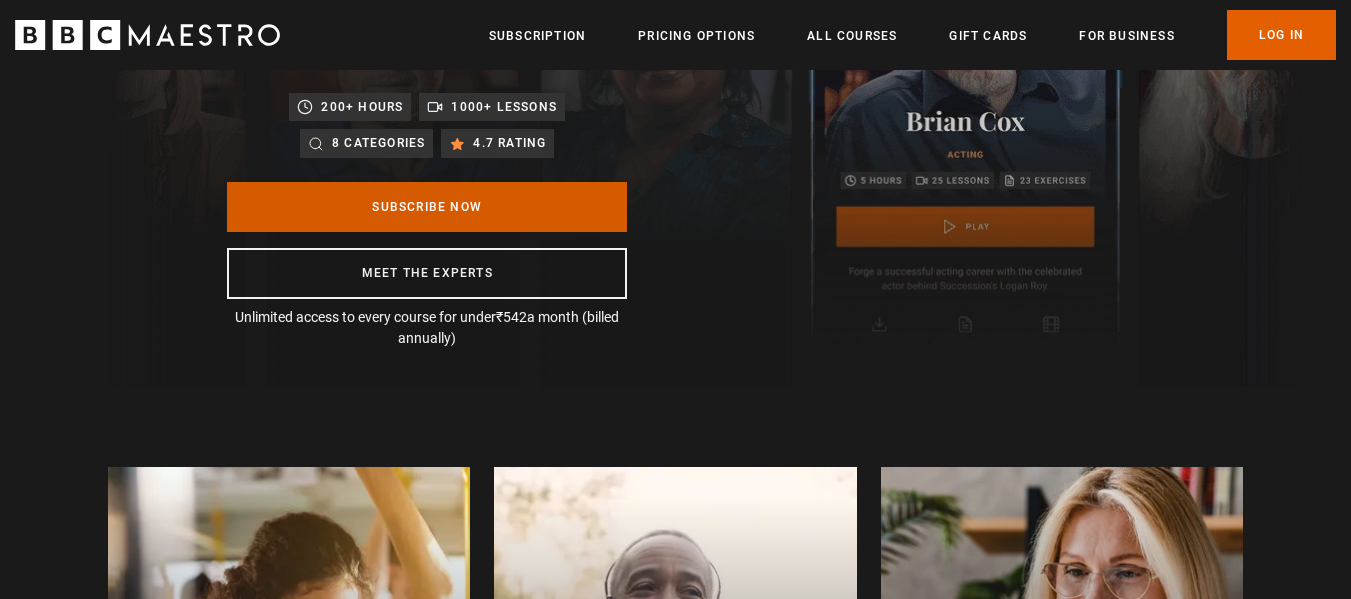 click on "Subscribe Now" at bounding box center (427, 207) 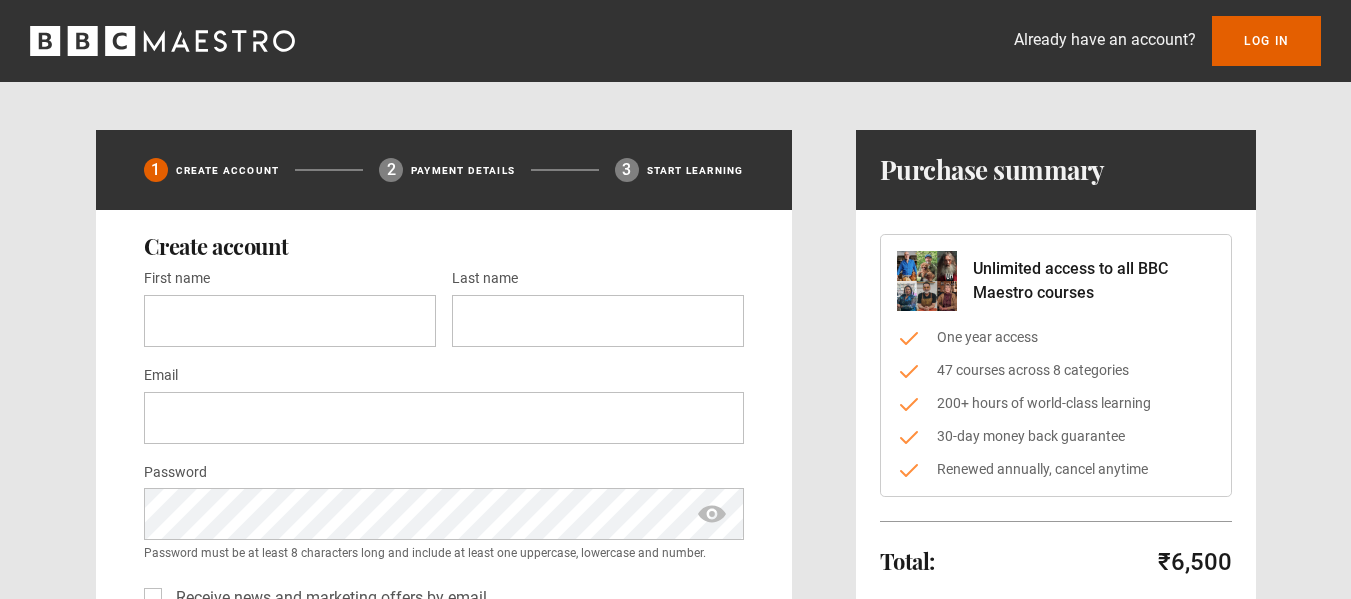 scroll, scrollTop: 200, scrollLeft: 0, axis: vertical 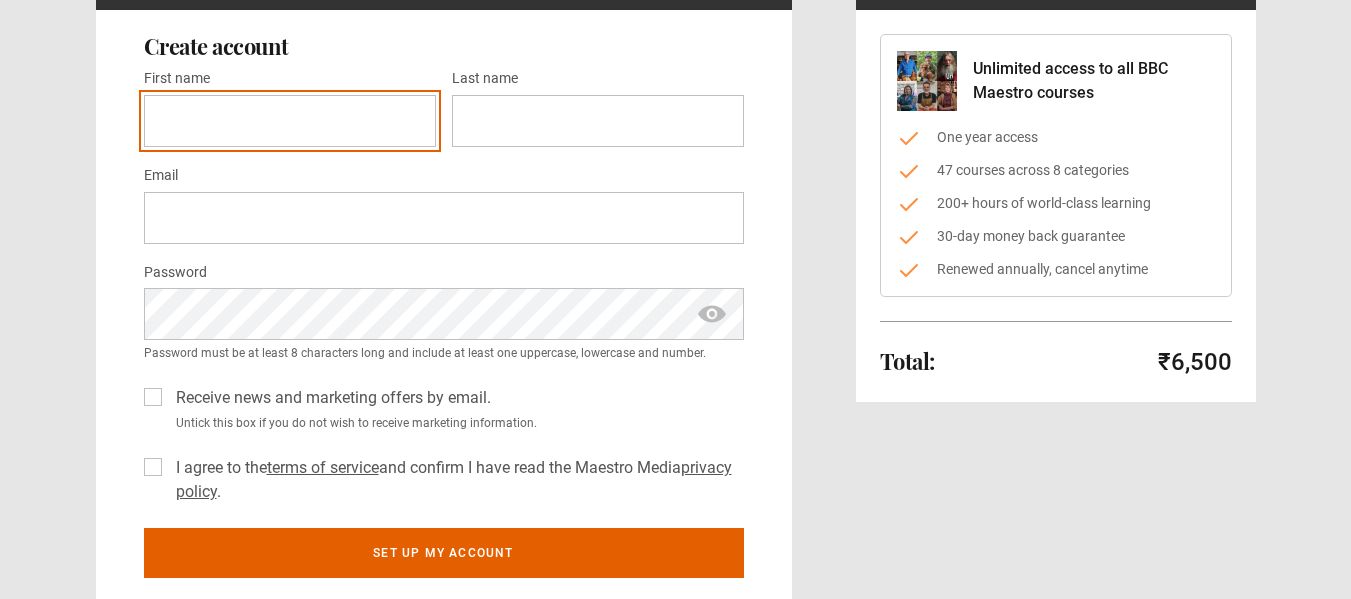 click on "First name  *" at bounding box center [290, 121] 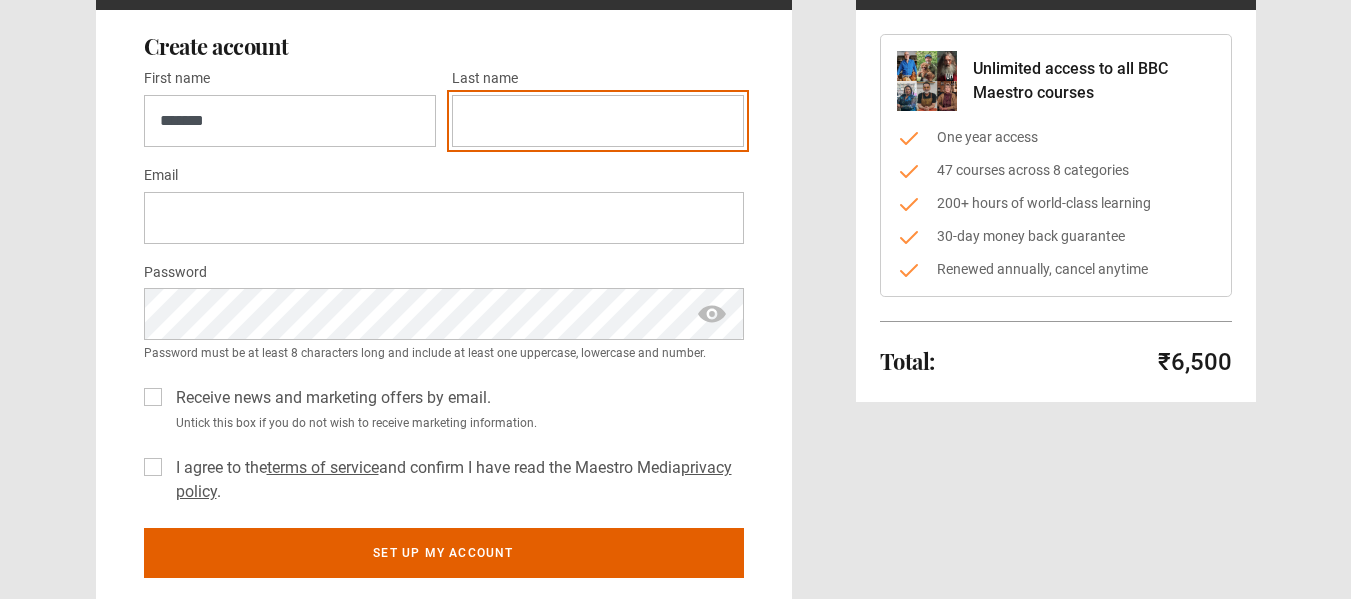 type on "*********" 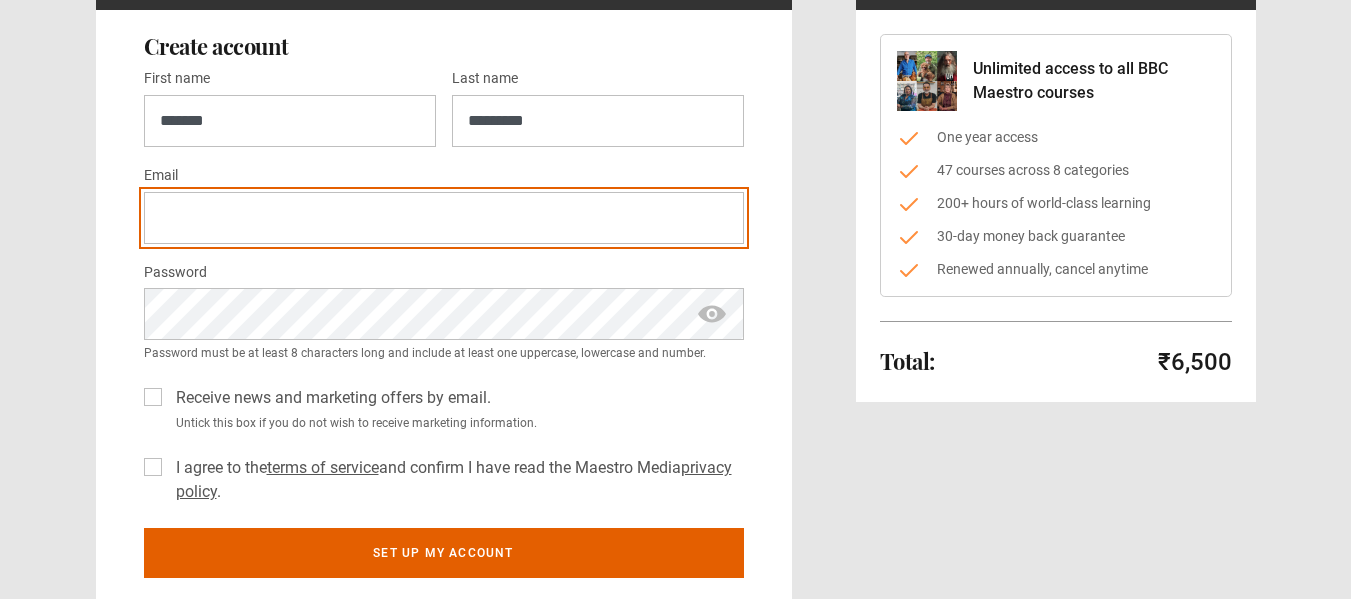 click on "Email  *" at bounding box center (444, 218) 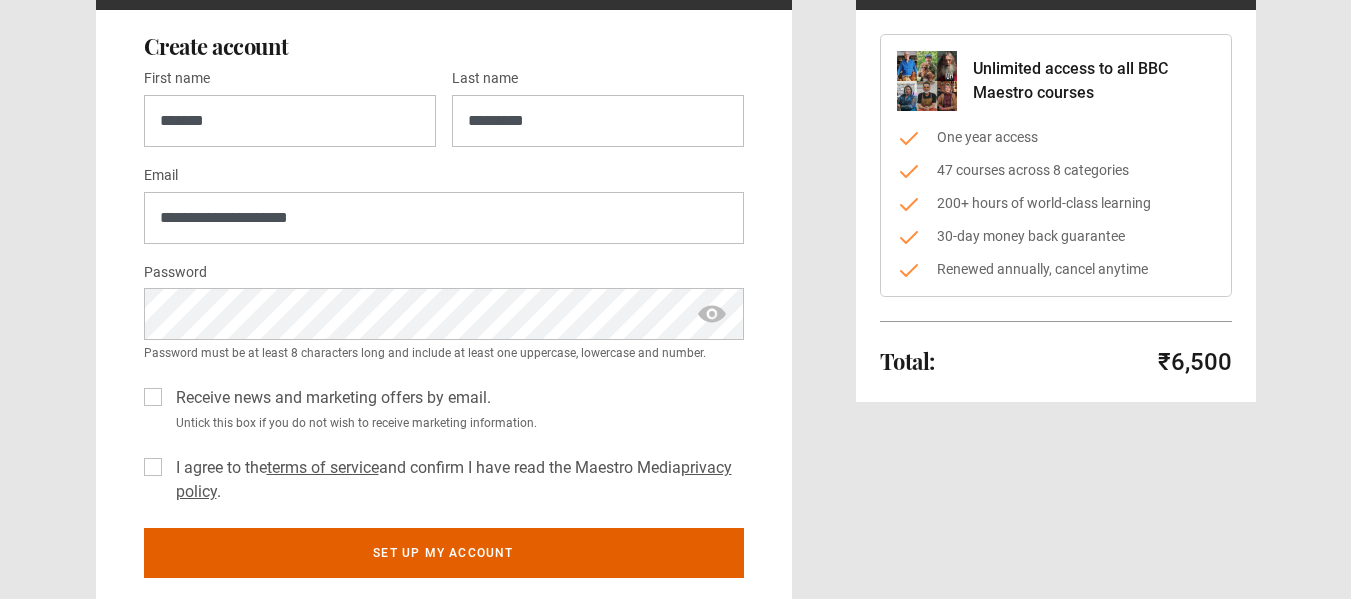 click at bounding box center (712, 314) 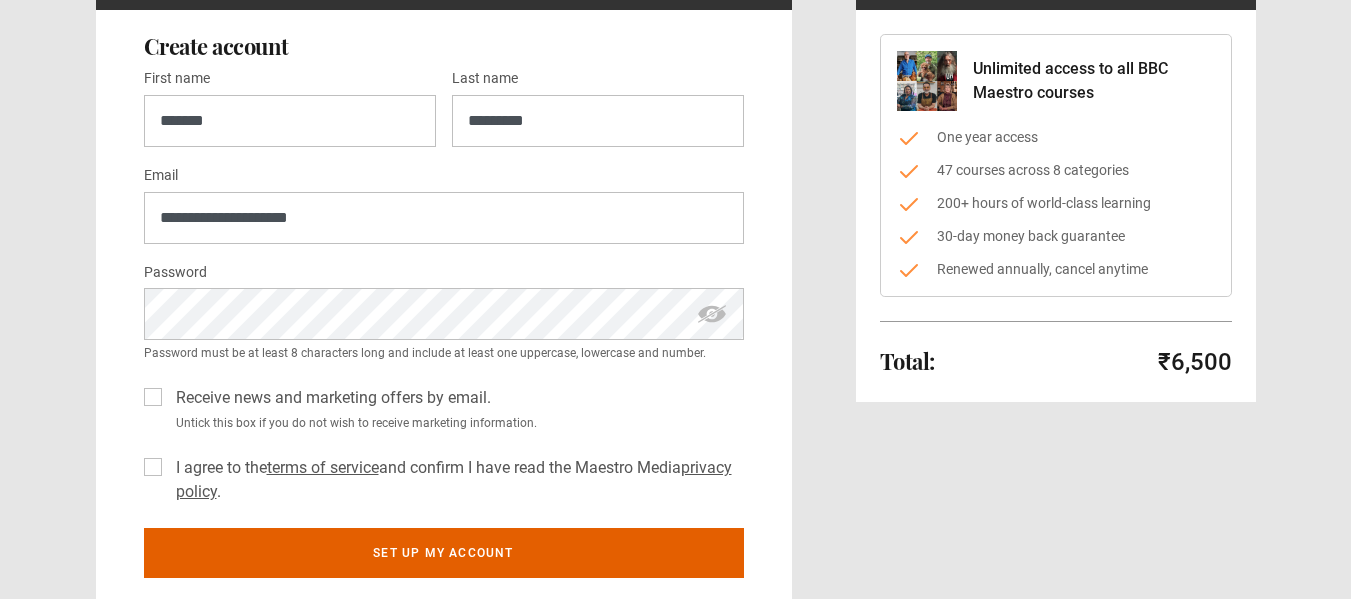 click at bounding box center [712, 314] 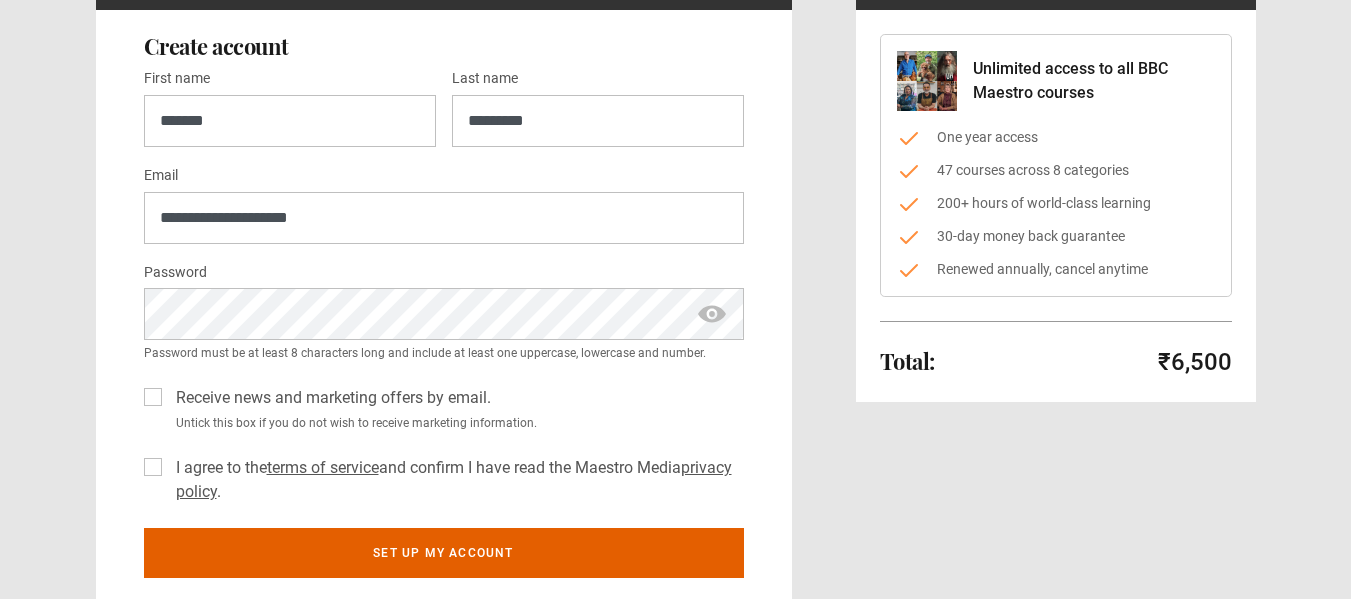 click on "I agree to the  terms of service  and confirm I have read the Maestro Media  privacy policy ." at bounding box center (456, 480) 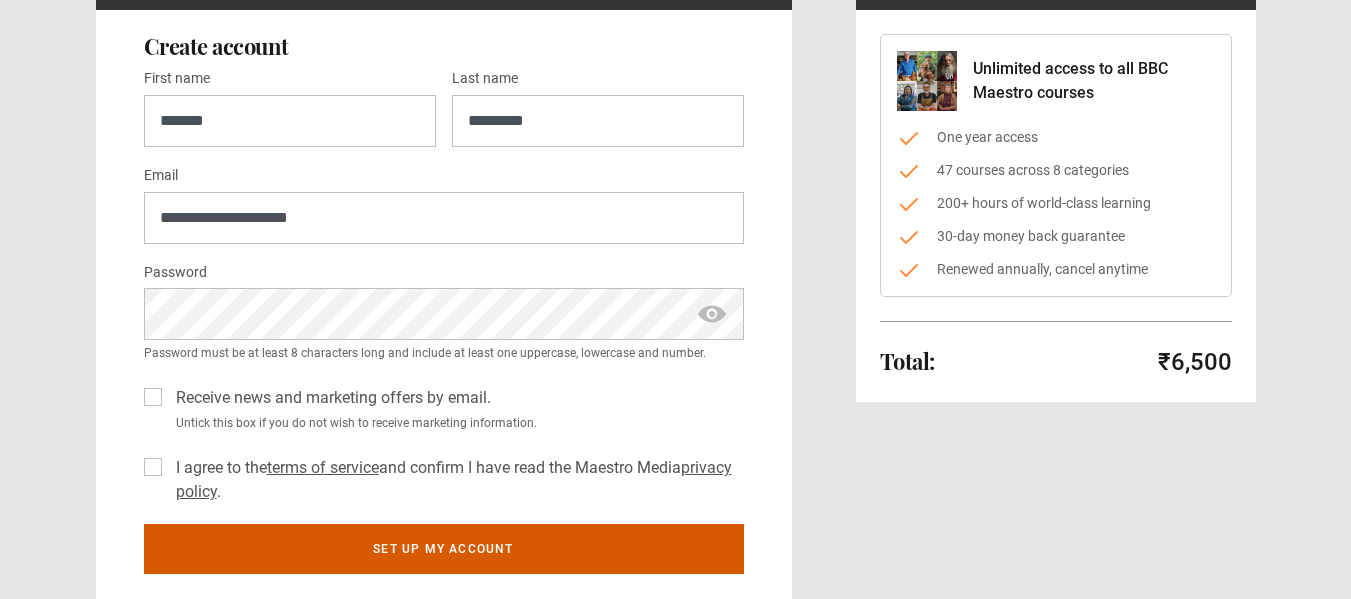 click on "Set up my account" at bounding box center (444, 549) 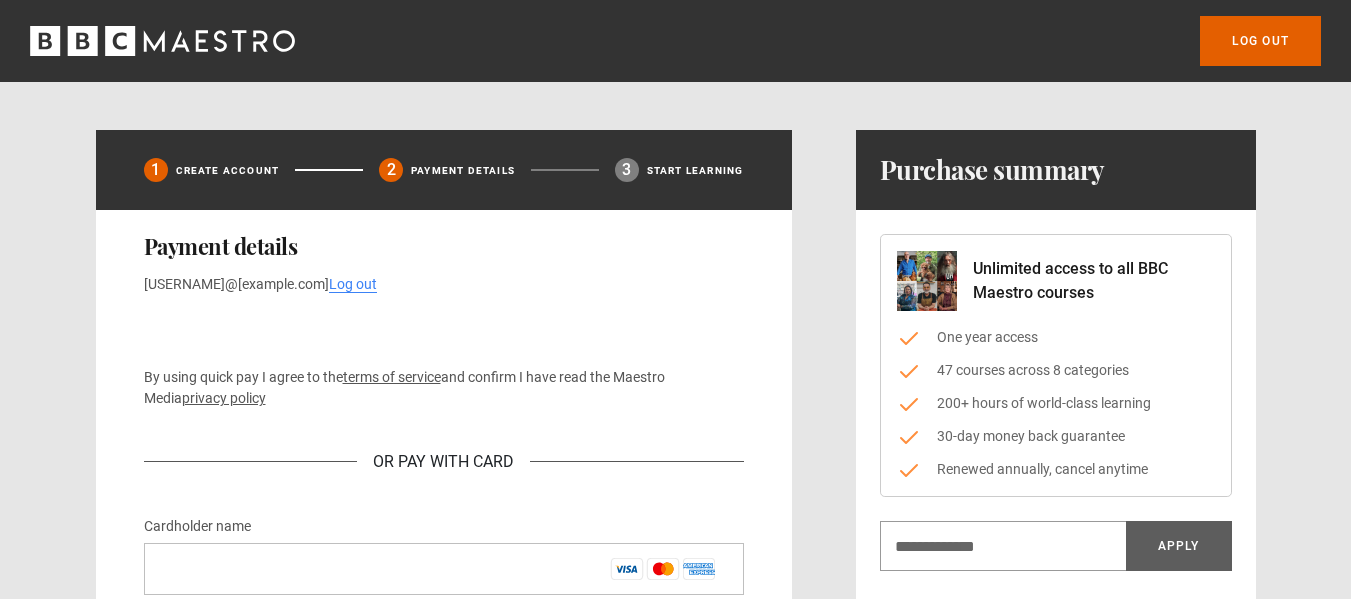 scroll, scrollTop: 200, scrollLeft: 0, axis: vertical 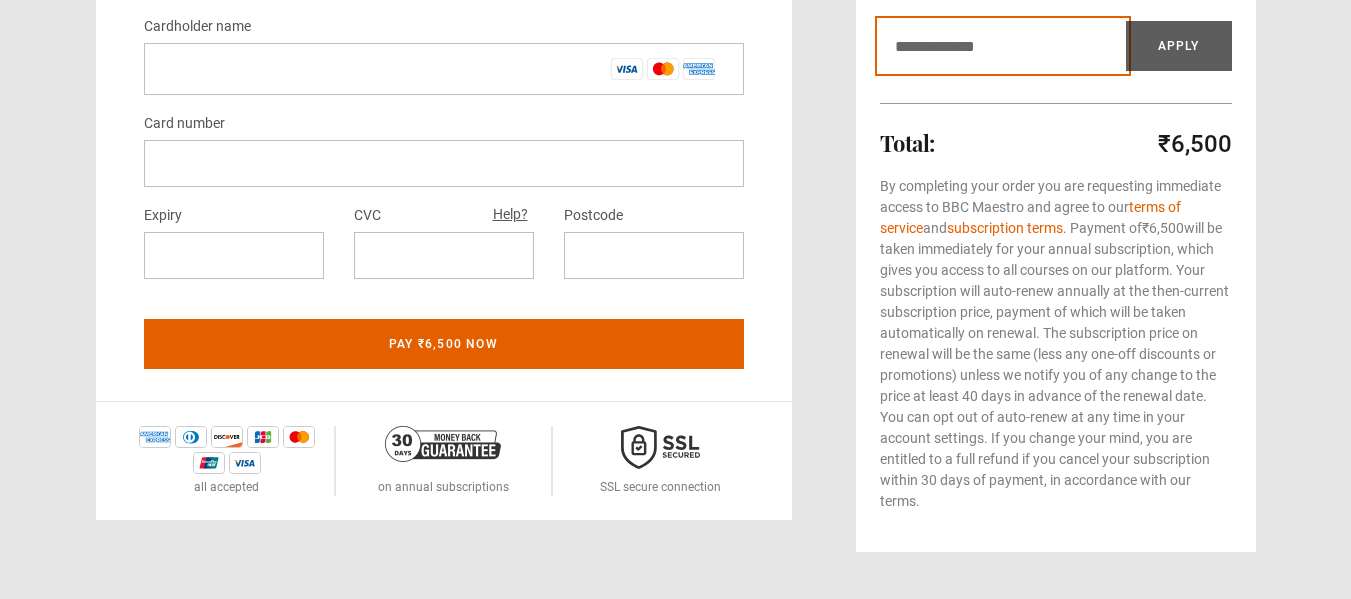 click on "Discount code" at bounding box center (1003, 46) 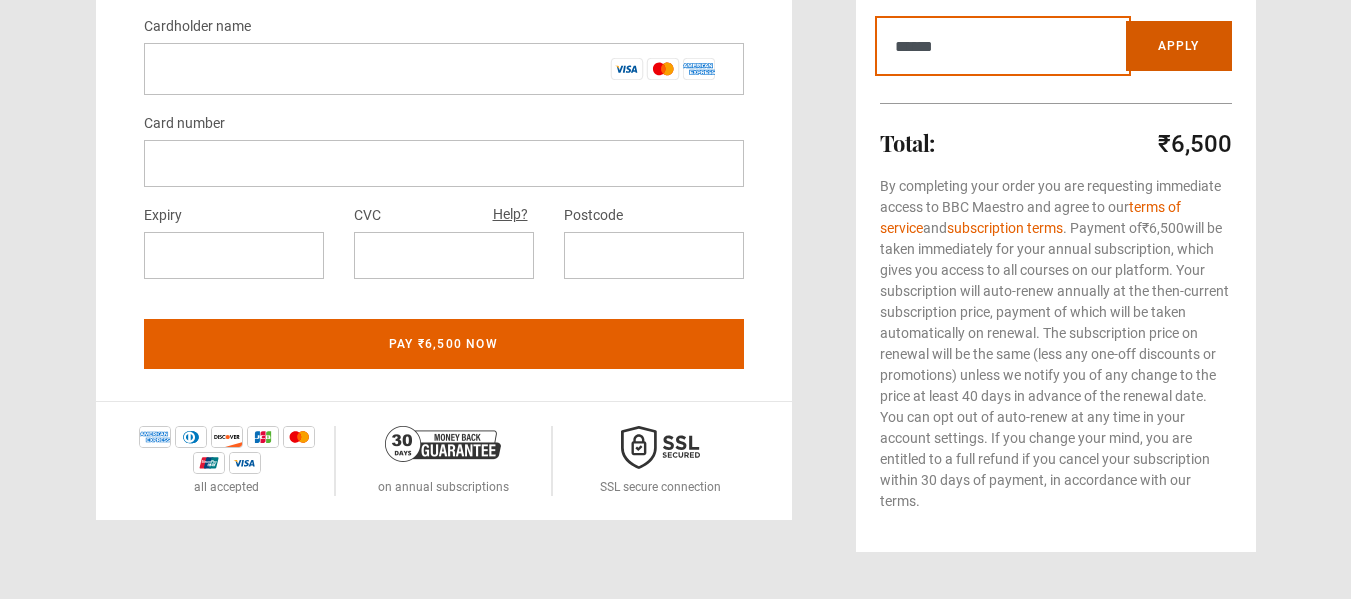 type on "******" 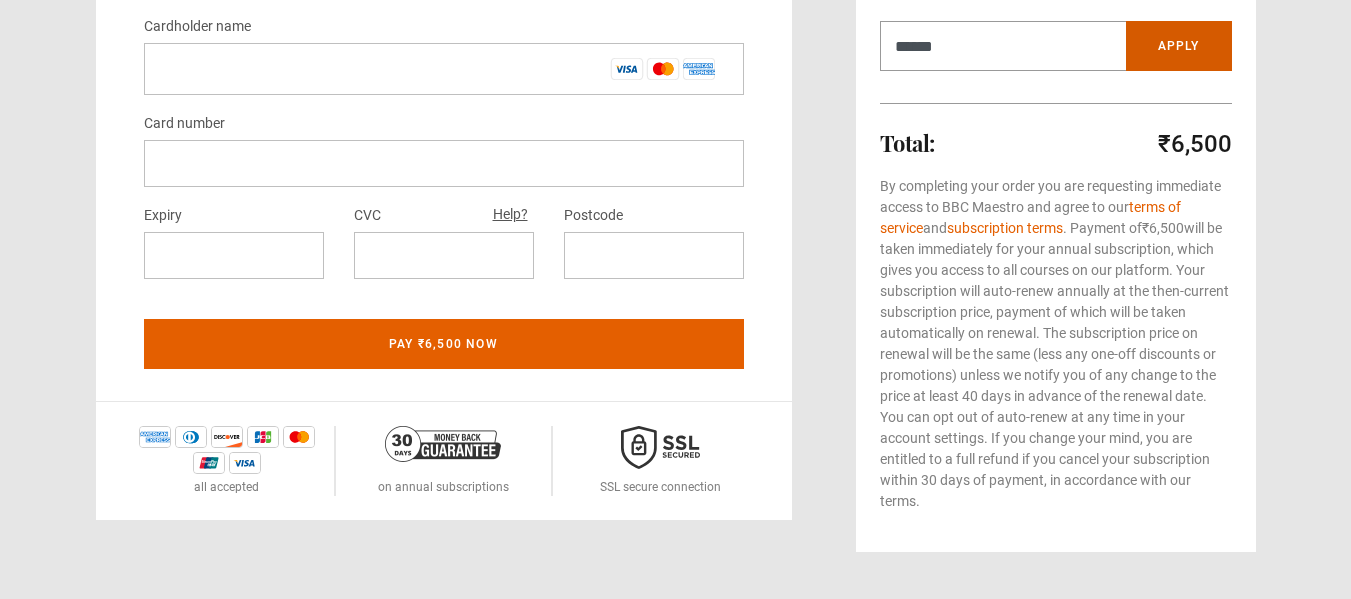 click on "Apply" at bounding box center [1179, 46] 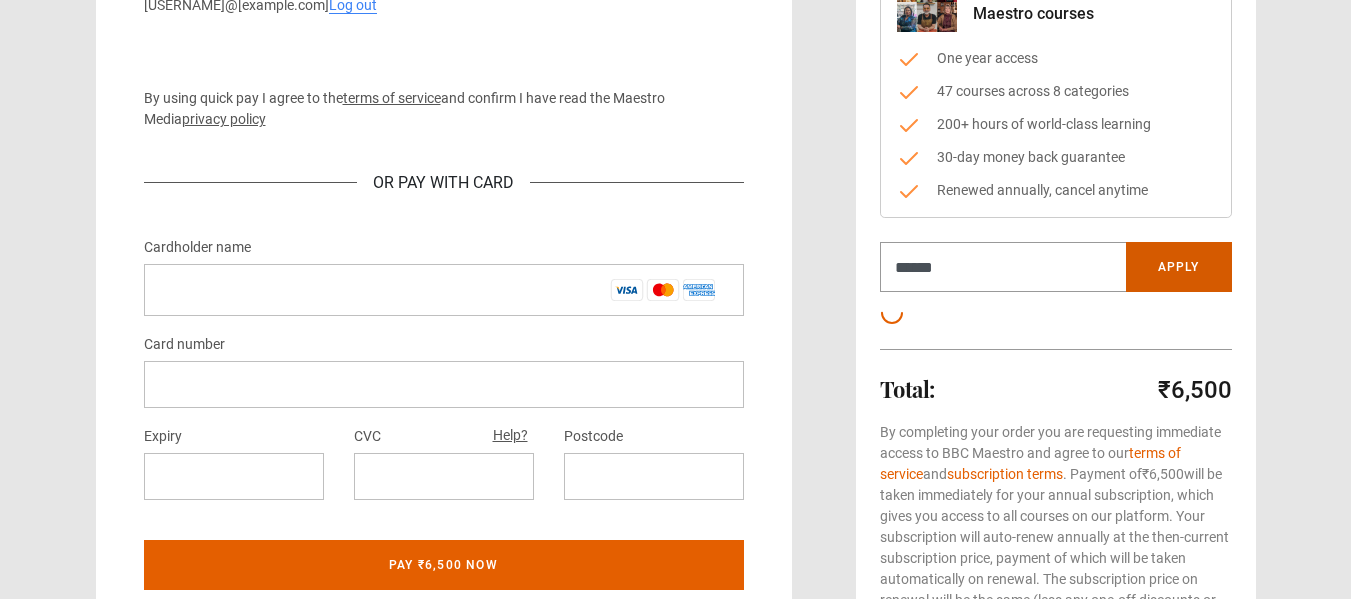 scroll, scrollTop: 200, scrollLeft: 0, axis: vertical 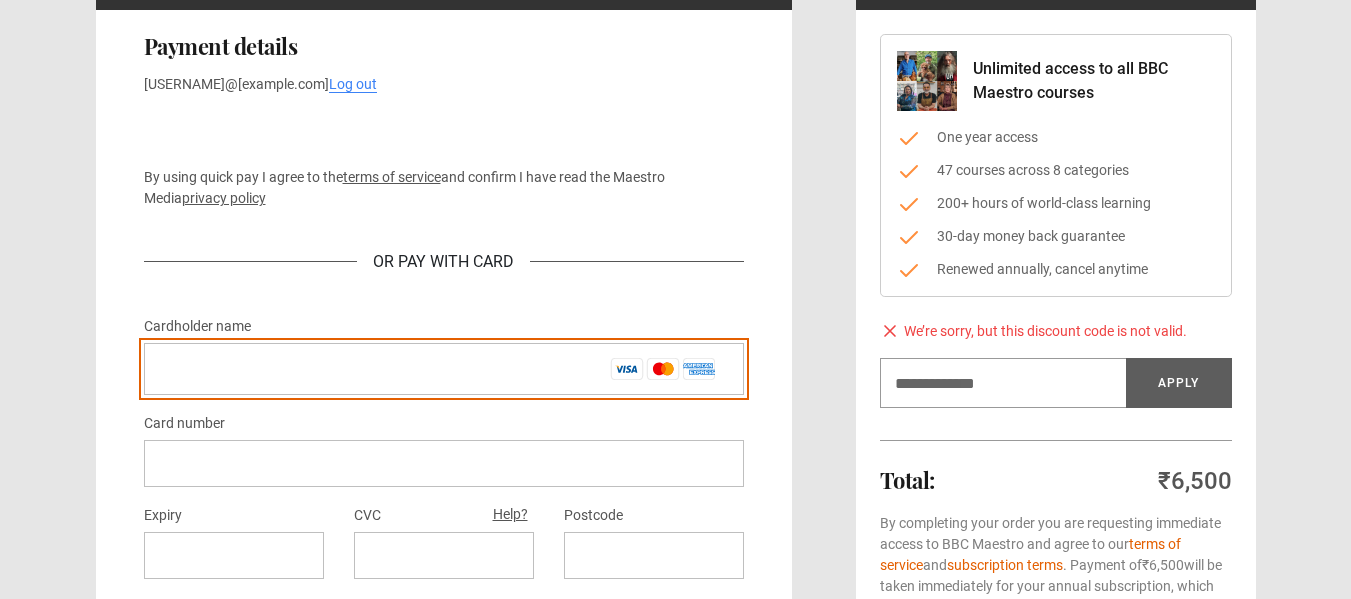 click on "Cardholder name  *" at bounding box center [444, 369] 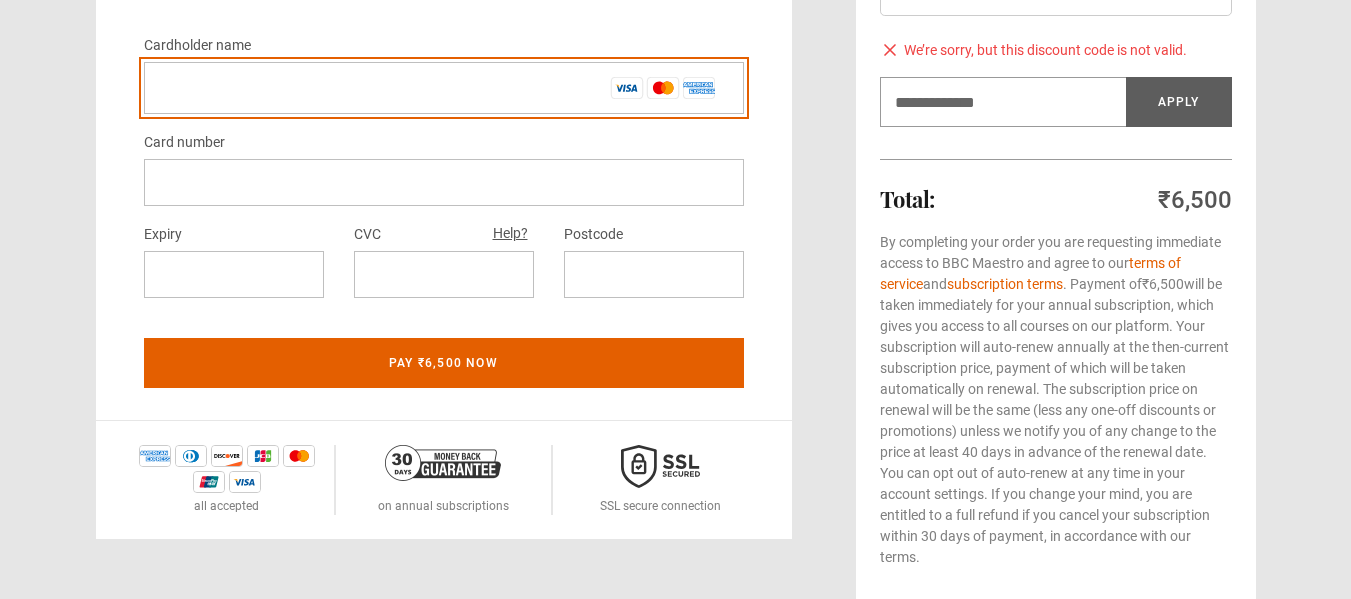 scroll, scrollTop: 500, scrollLeft: 0, axis: vertical 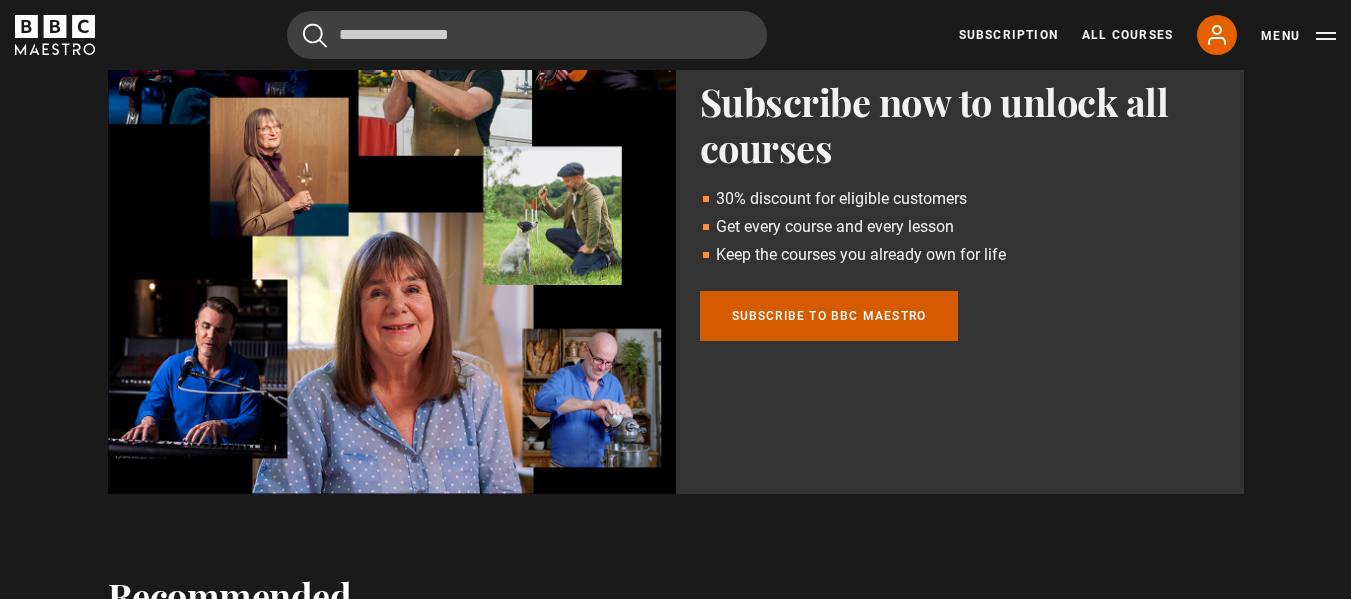 click on "Subscribe to BBC Maestro" at bounding box center [829, 316] 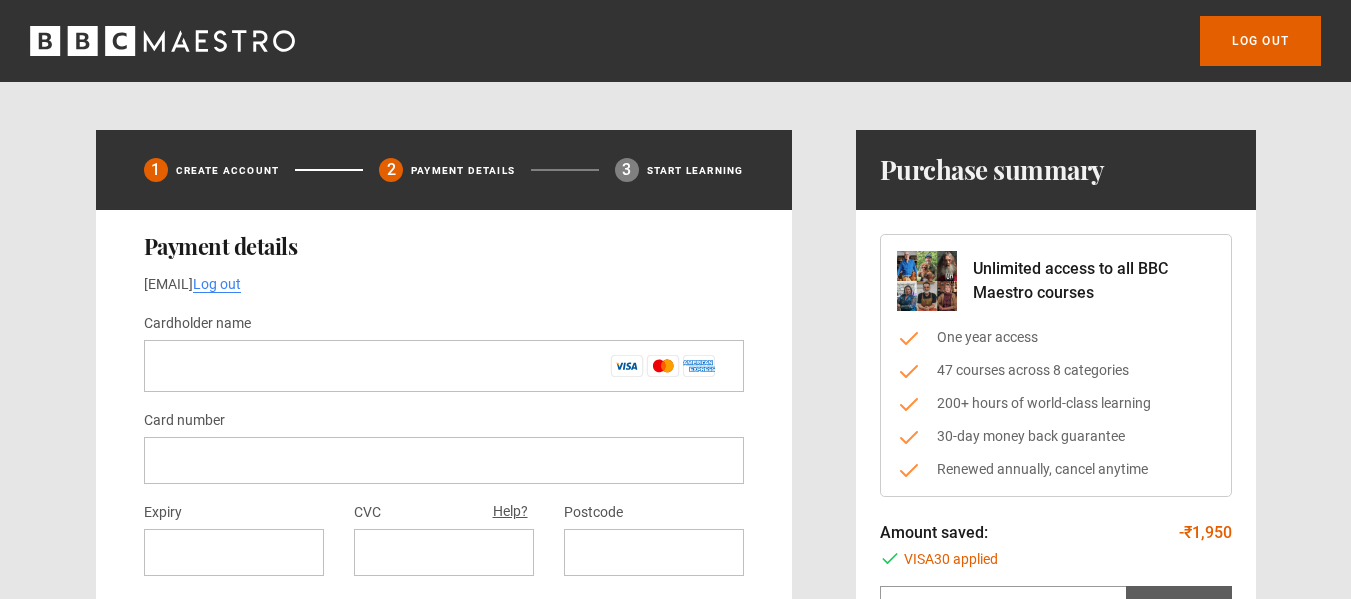 scroll, scrollTop: 100, scrollLeft: 0, axis: vertical 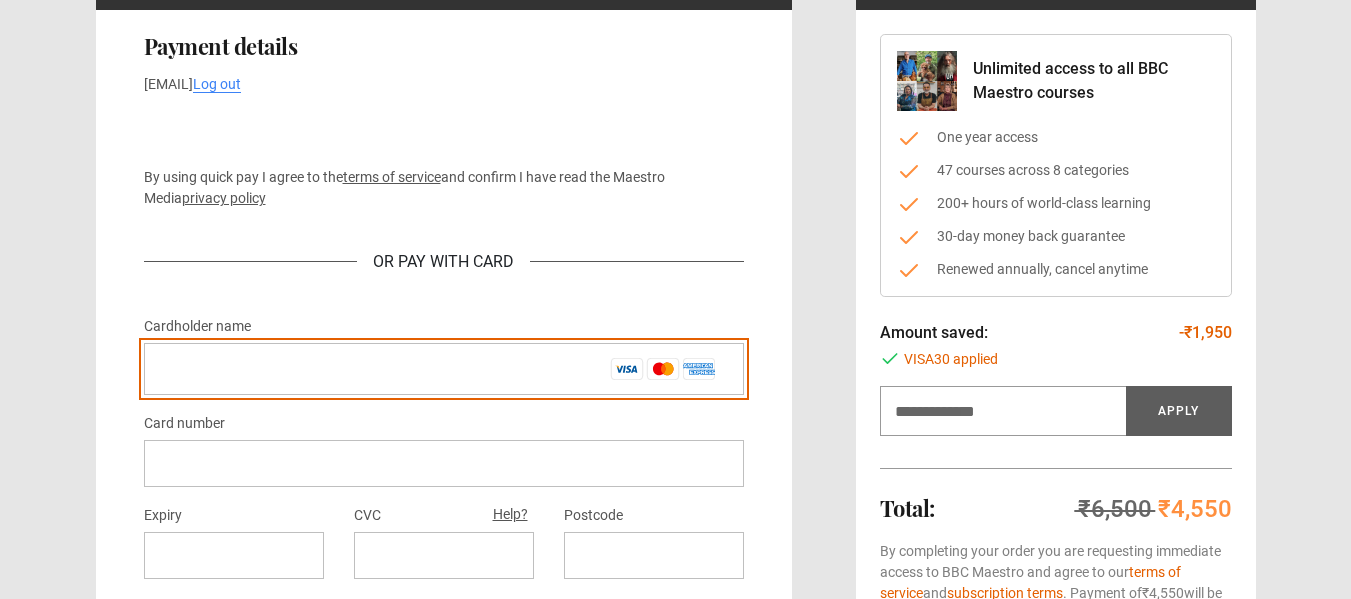 click on "Cardholder name  *" at bounding box center (444, 369) 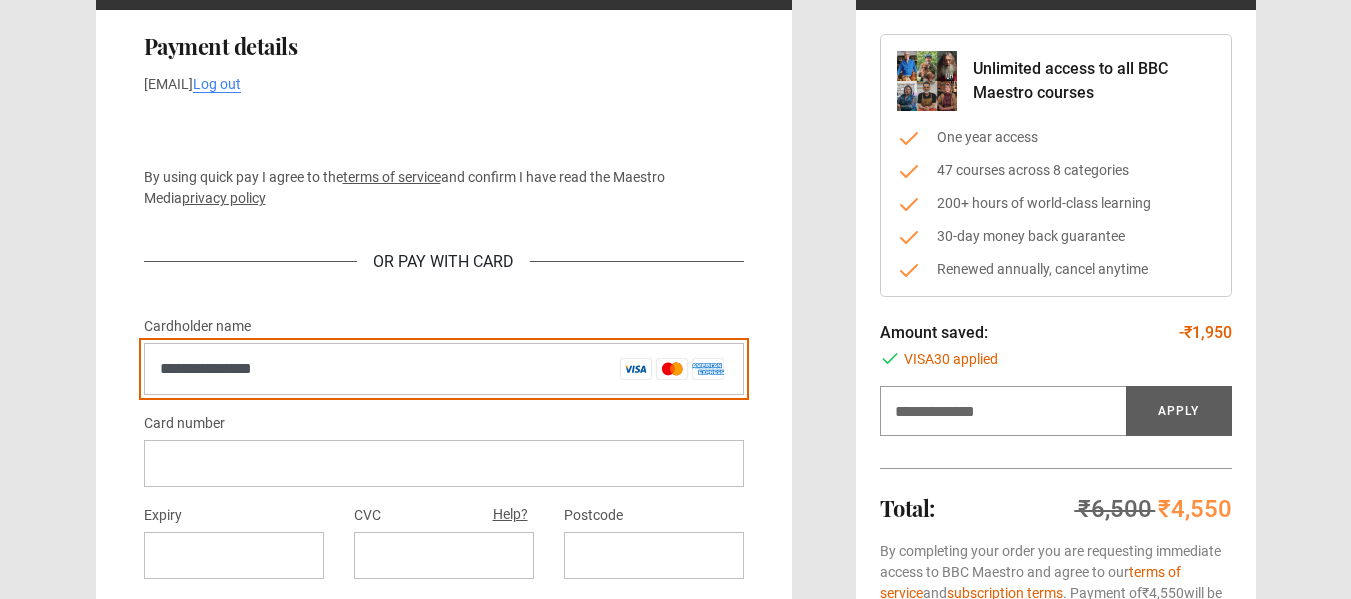 type on "**********" 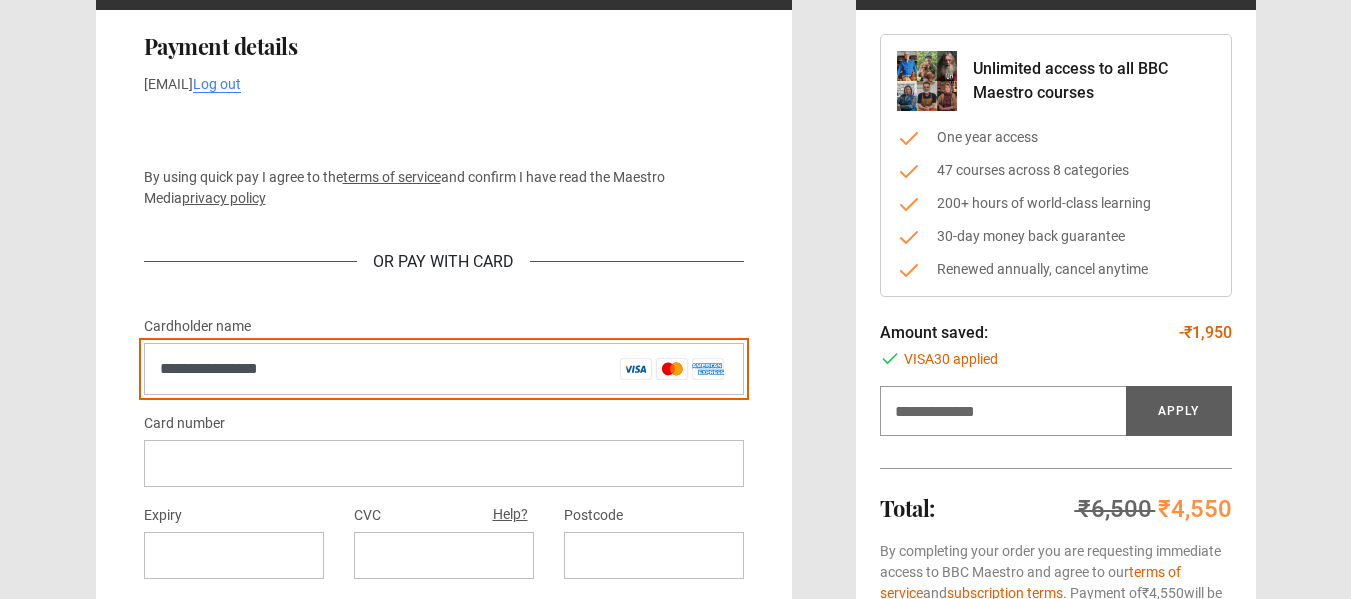 drag, startPoint x: 319, startPoint y: 373, endPoint x: 123, endPoint y: 366, distance: 196.12495 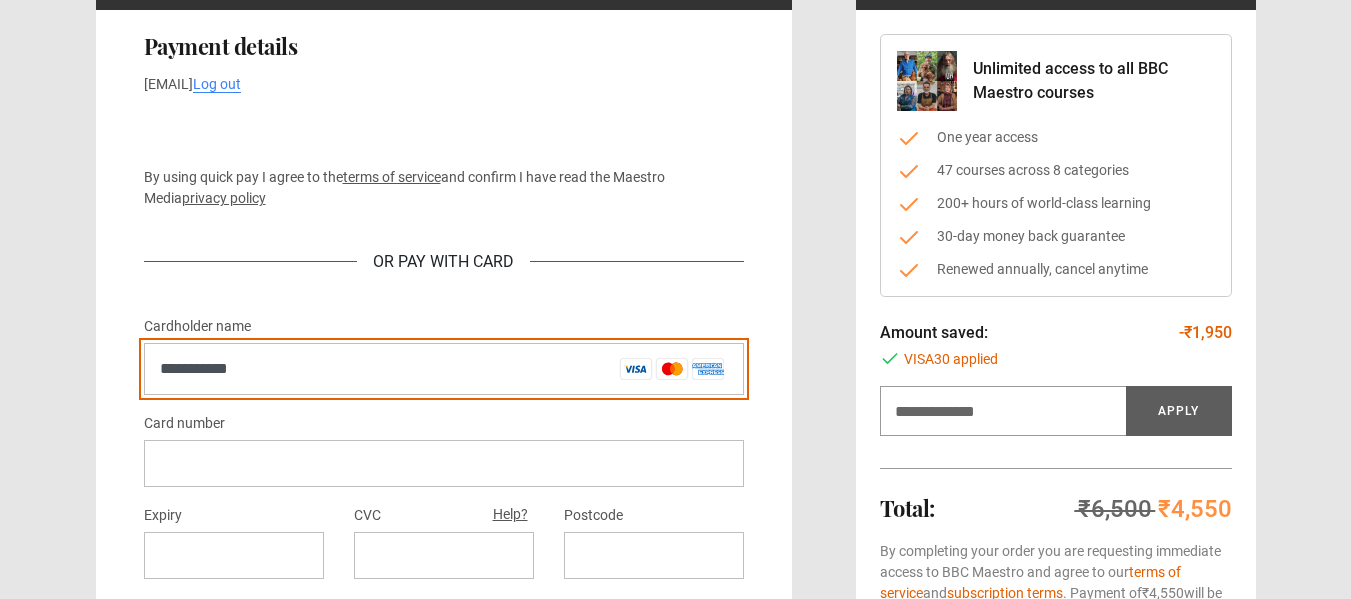 type on "**********" 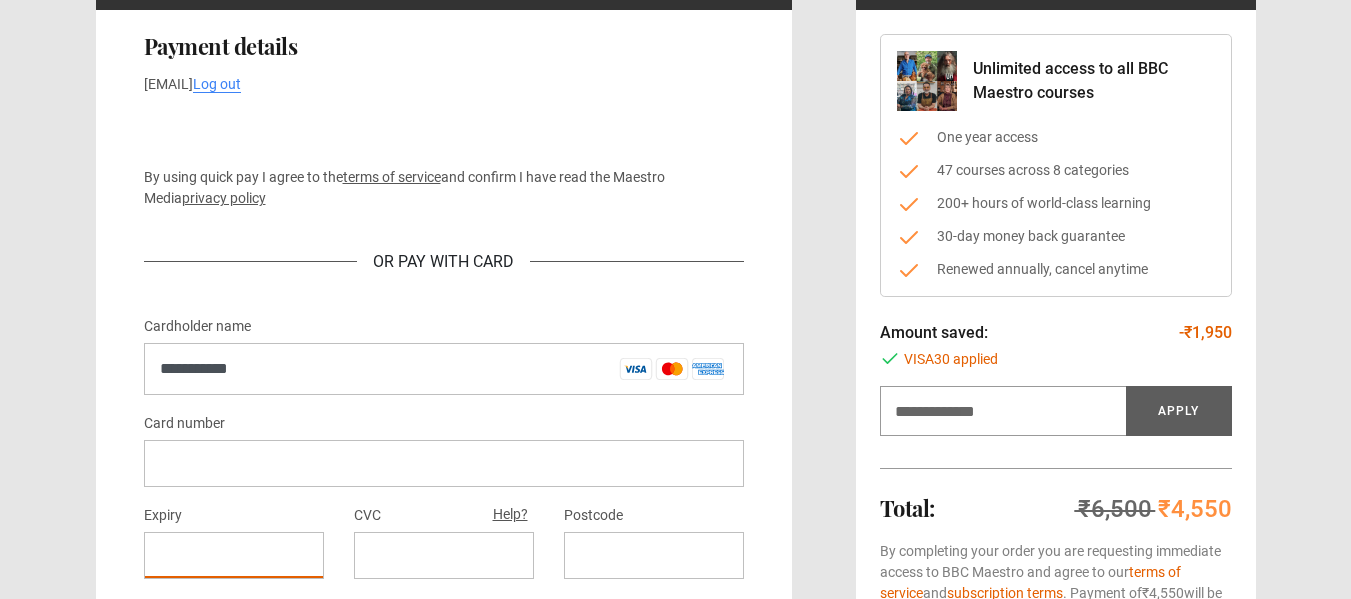 scroll, scrollTop: 300, scrollLeft: 0, axis: vertical 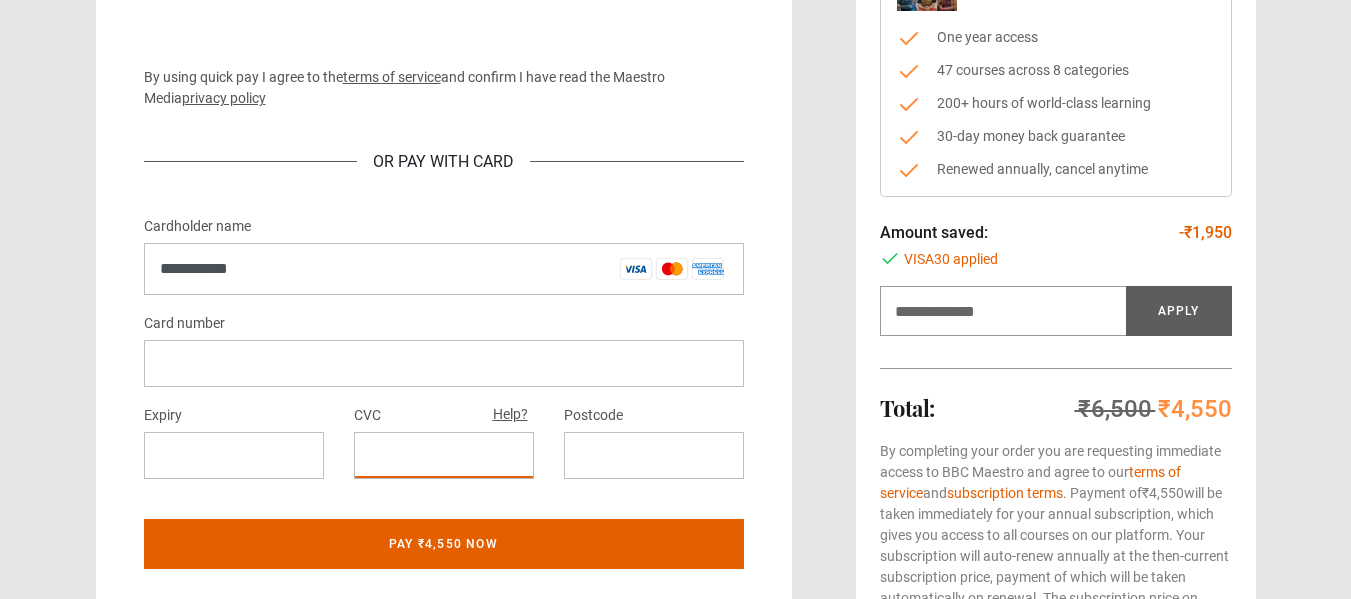 click on "**********" at bounding box center (444, 395) 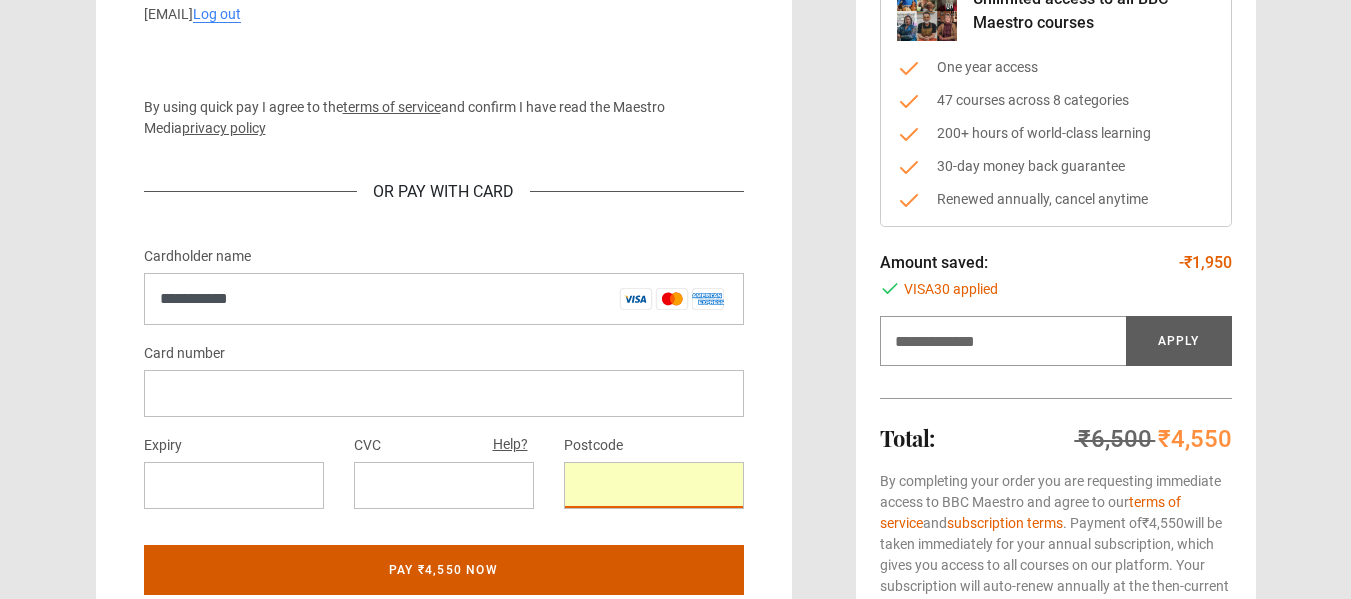scroll, scrollTop: 300, scrollLeft: 0, axis: vertical 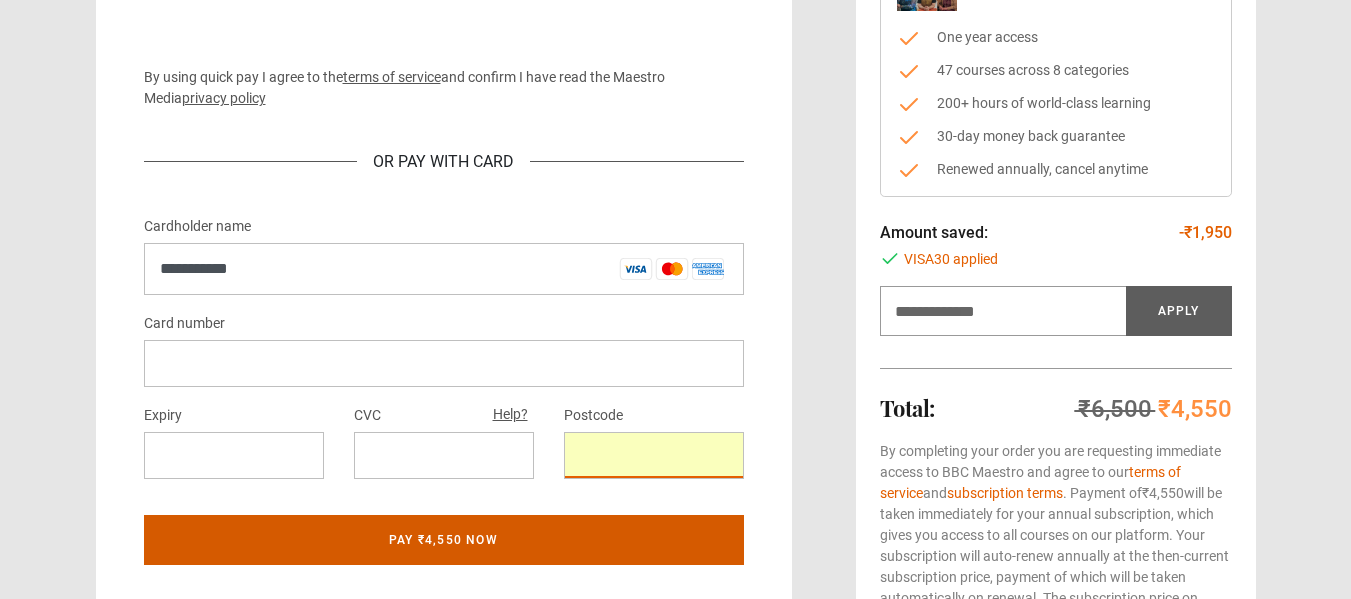 click on "Pay ₹4,550 now" at bounding box center (444, 540) 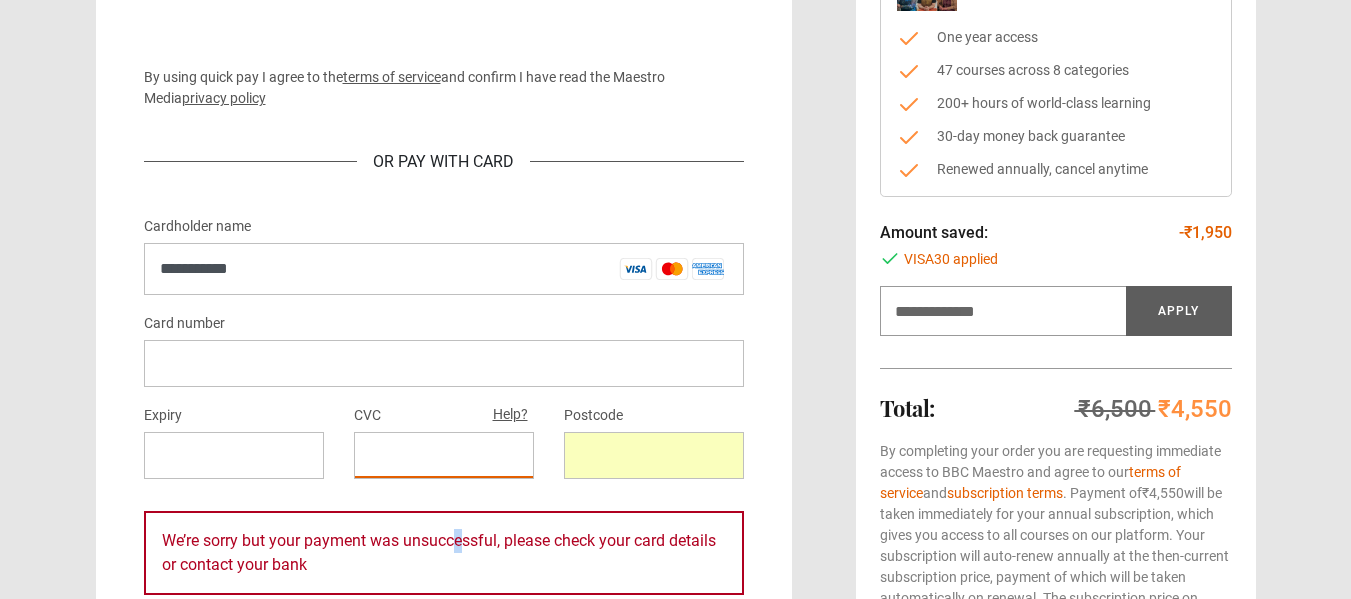 click on "**********" at bounding box center (444, 437) 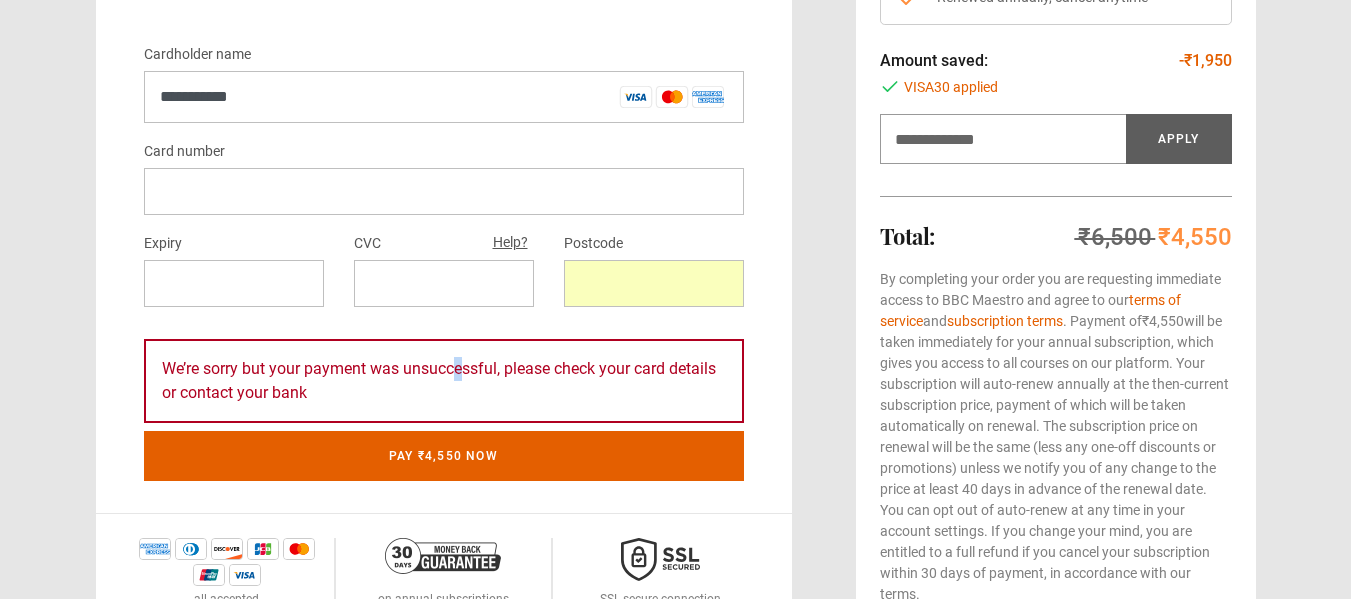 scroll, scrollTop: 500, scrollLeft: 0, axis: vertical 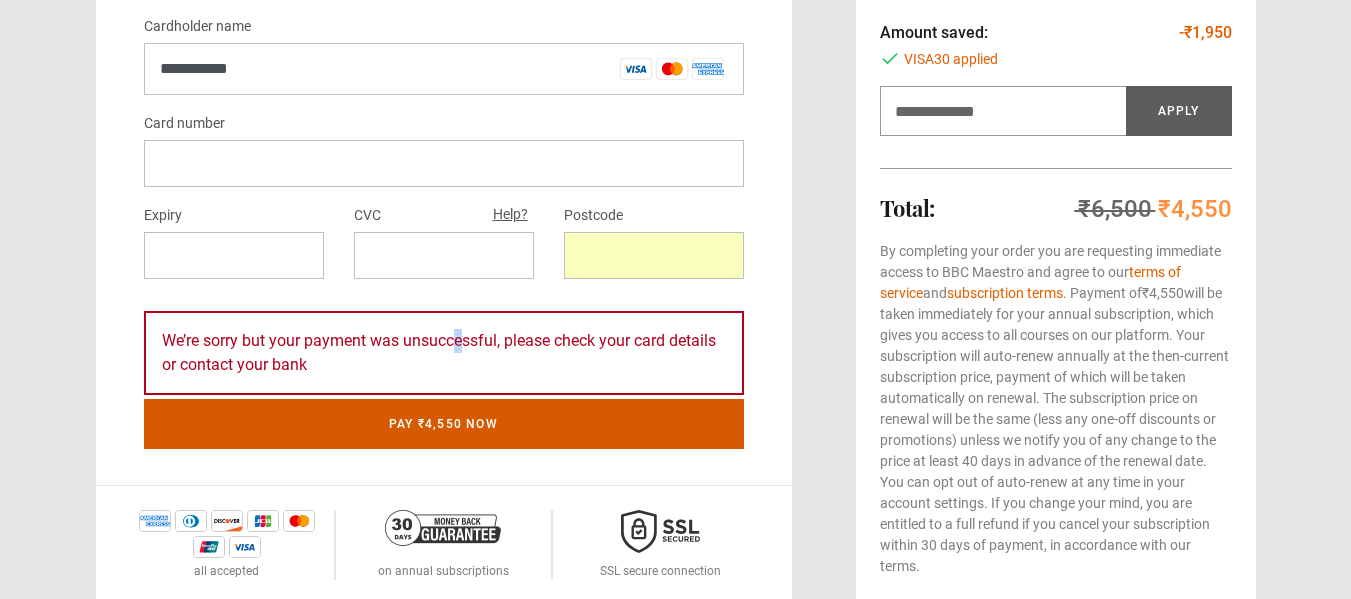 click on "Pay ₹4,550 now" at bounding box center (444, 424) 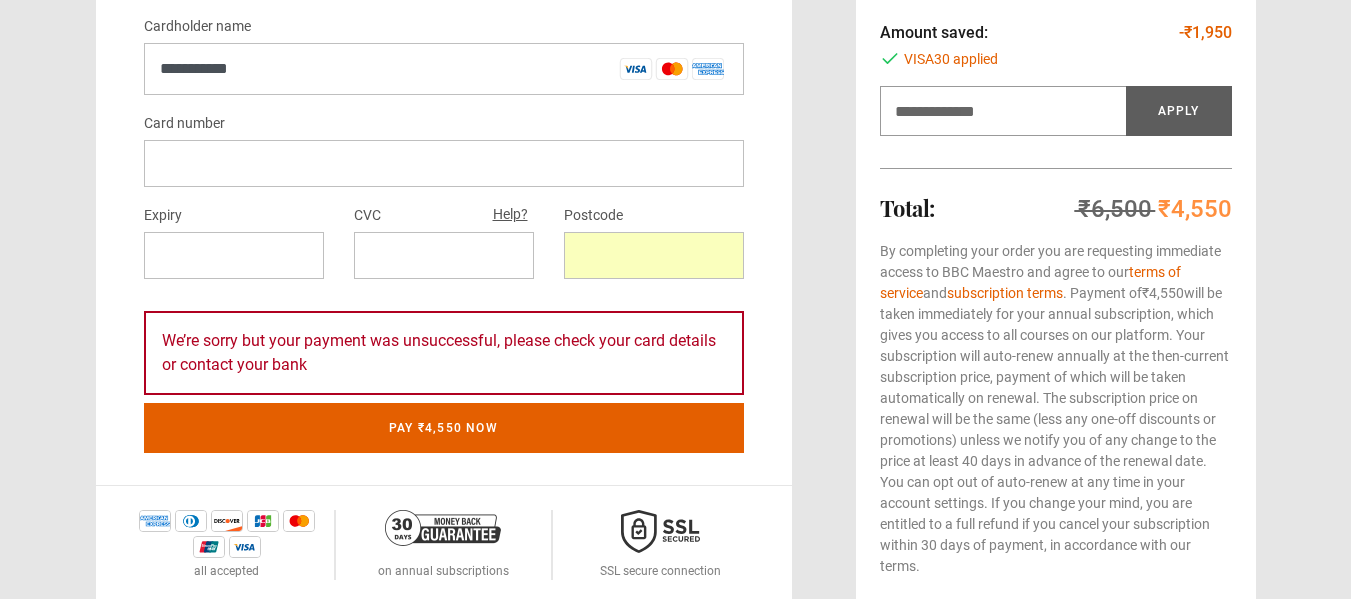 click on "**********" at bounding box center (676, 123) 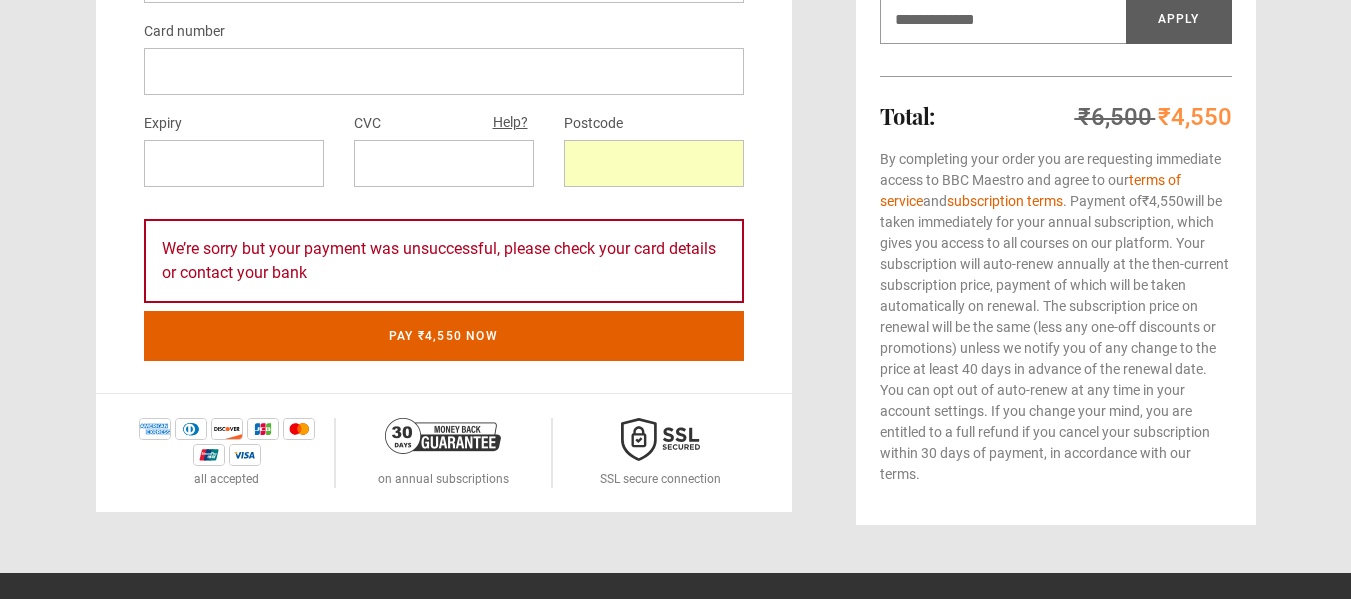 scroll, scrollTop: 600, scrollLeft: 0, axis: vertical 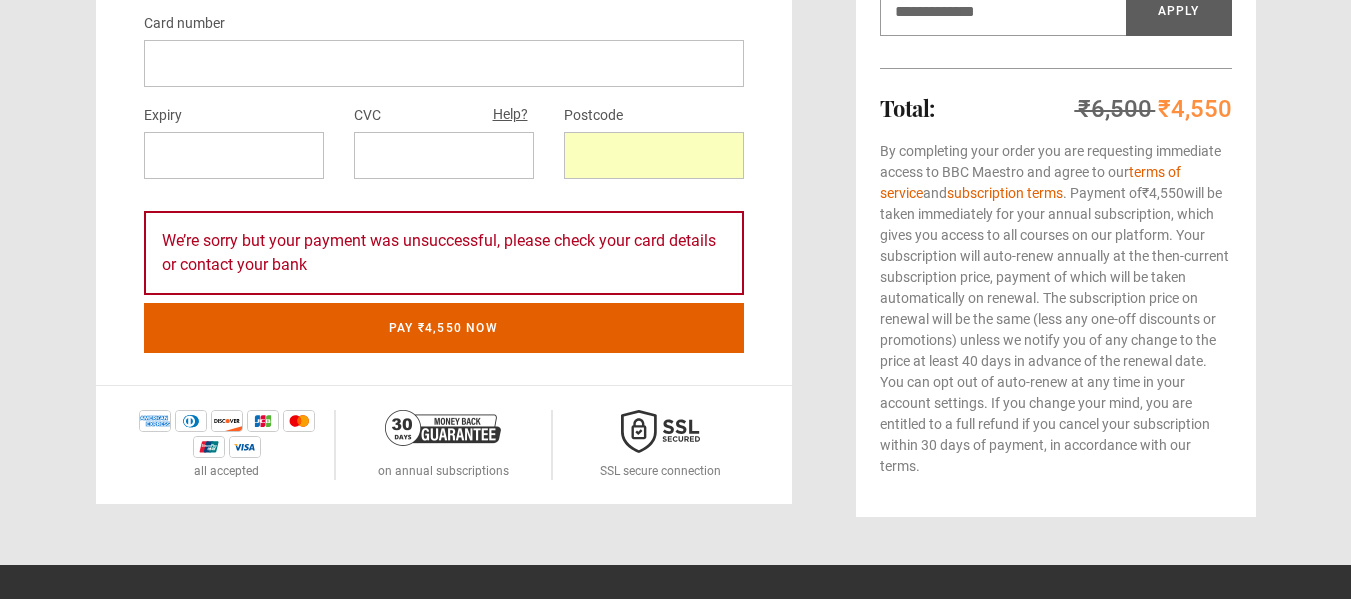 click on "We’re sorry but your payment was unsuccessful, please check your card details or contact your bank" at bounding box center [444, 253] 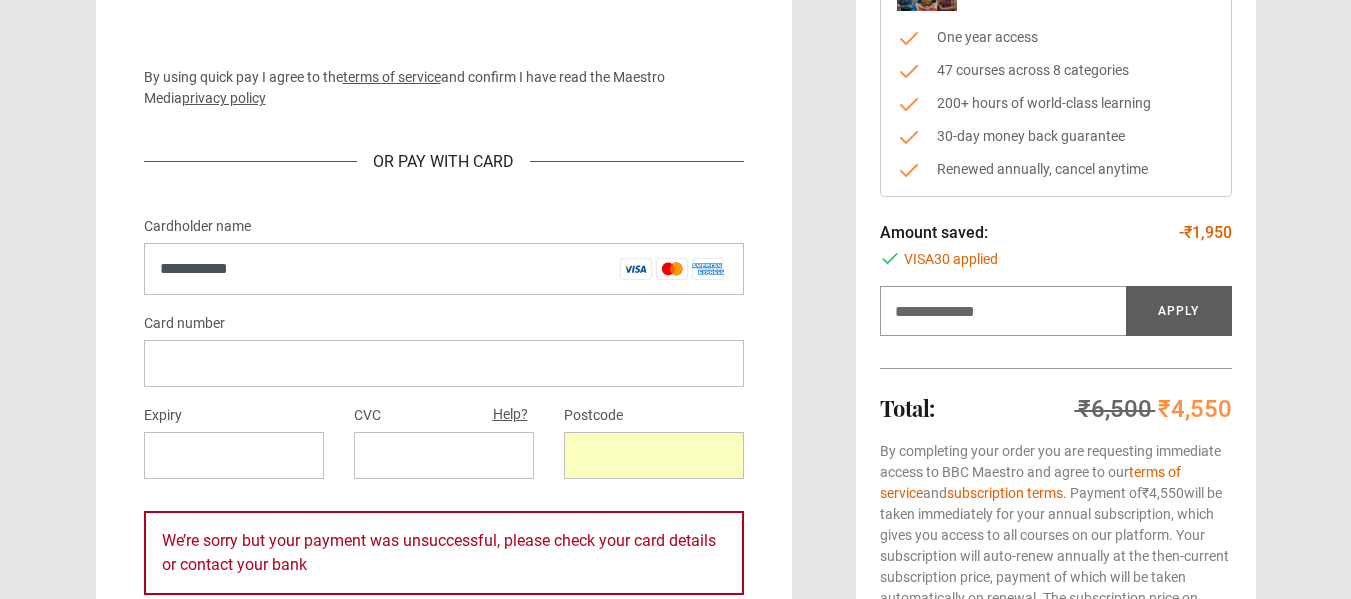 scroll, scrollTop: 400, scrollLeft: 0, axis: vertical 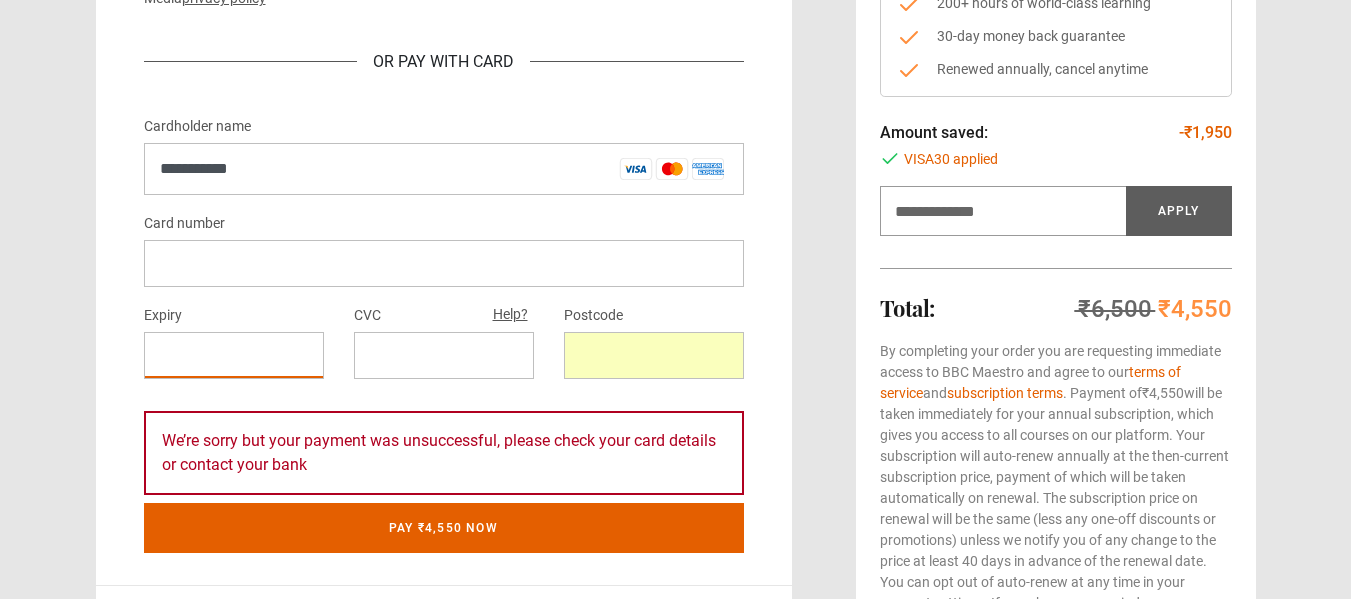 click at bounding box center [234, 355] 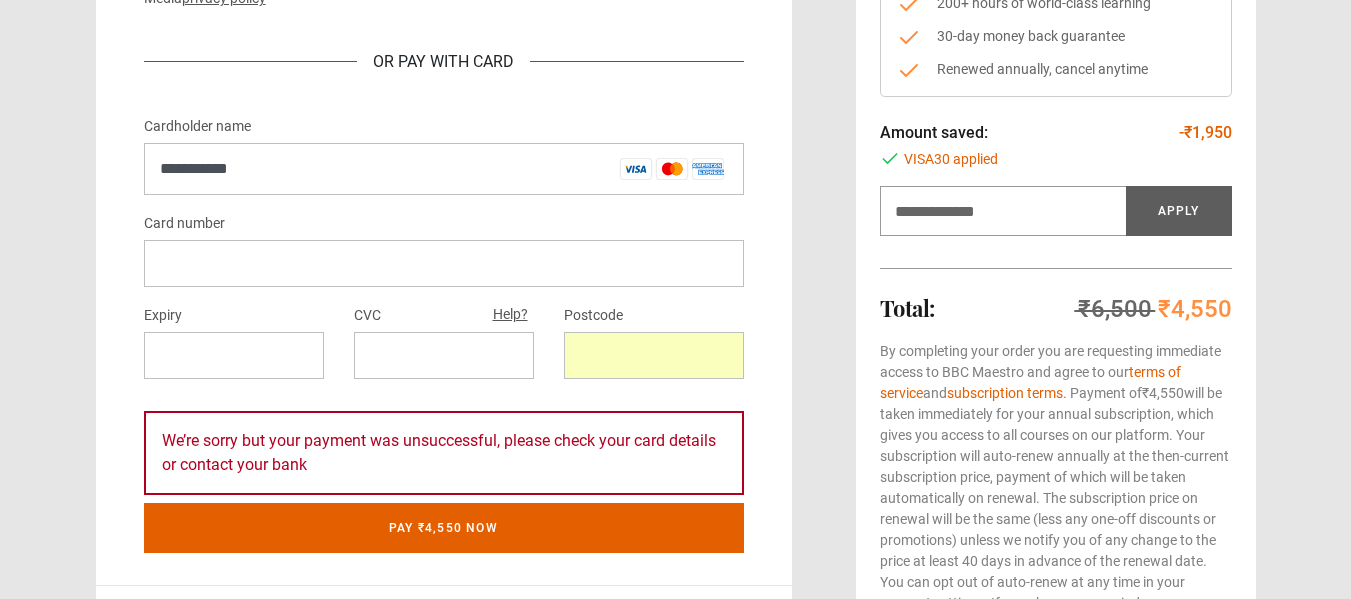 click on "**********" at bounding box center [444, 337] 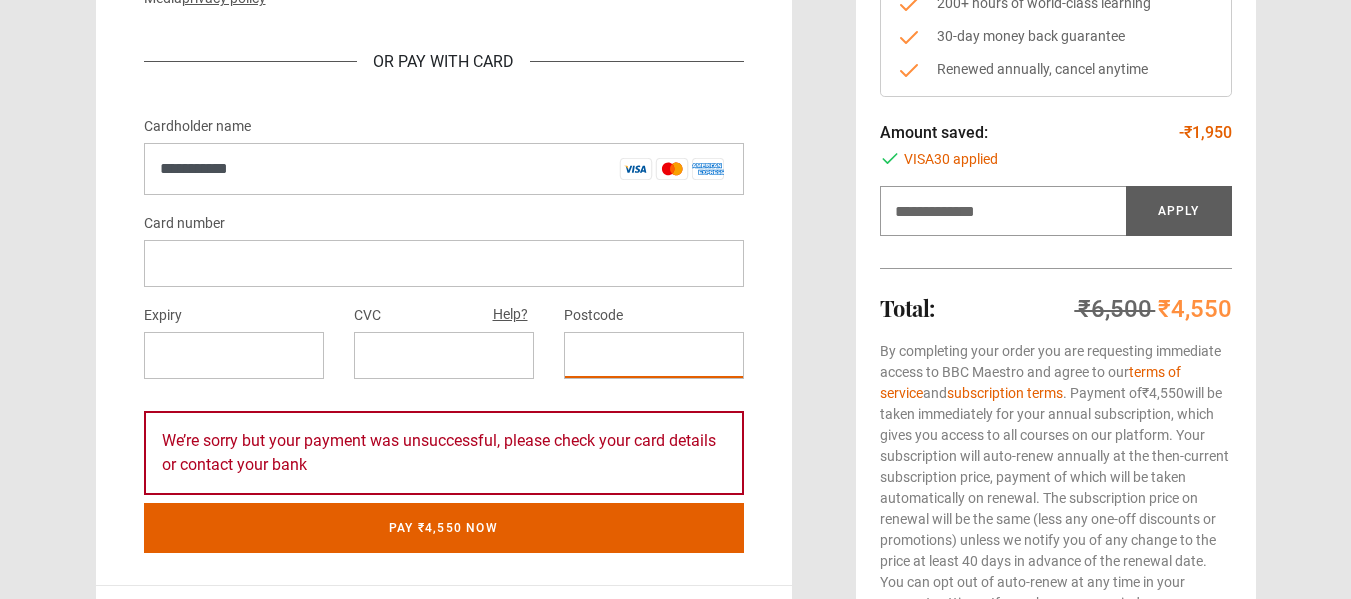 click on "Expiry
CVC
Help?
Postcode" at bounding box center (444, 349) 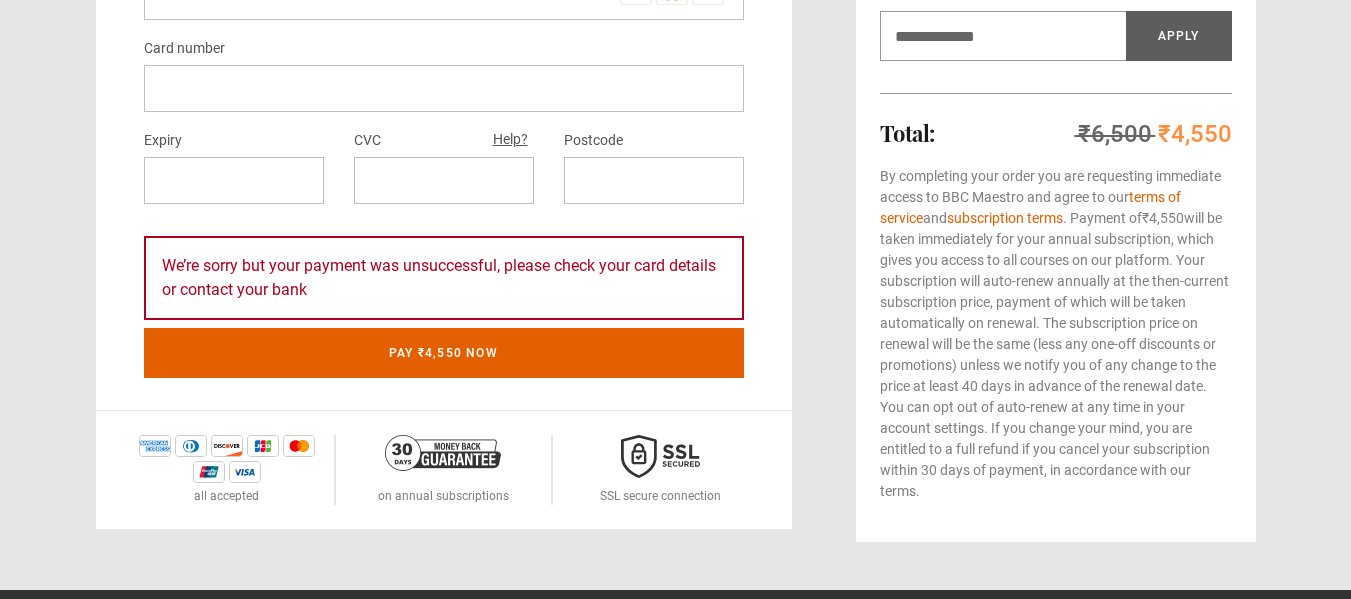 scroll, scrollTop: 600, scrollLeft: 0, axis: vertical 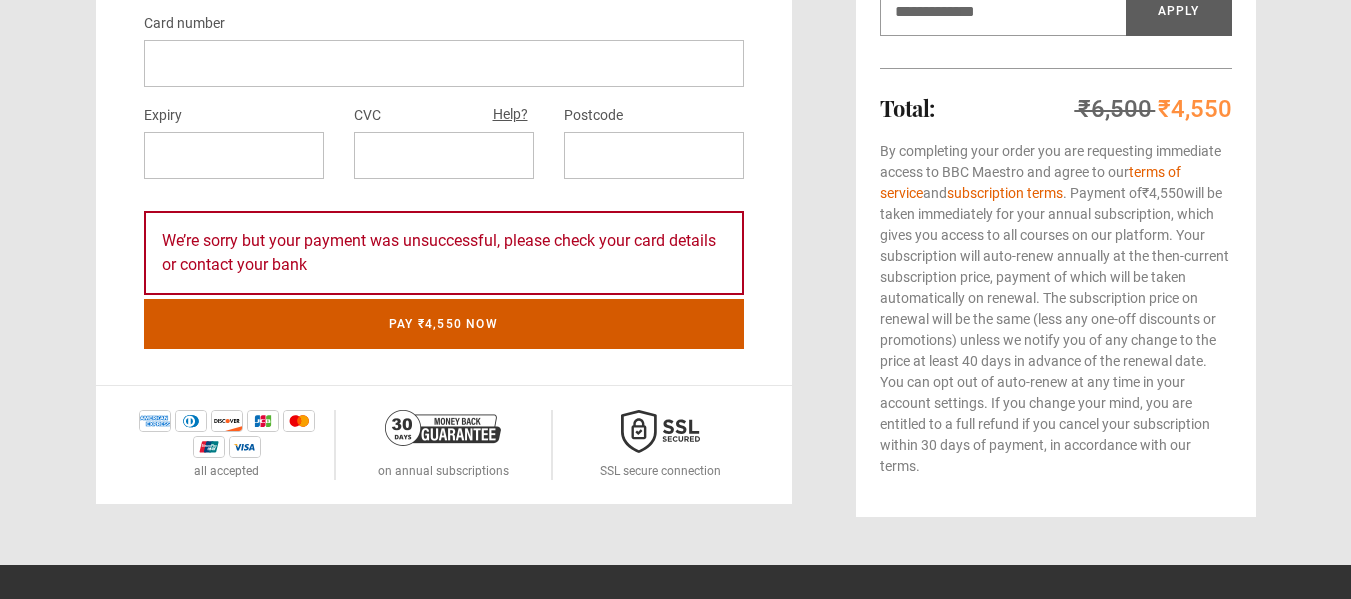 click on "Pay ₹4,550 now" at bounding box center [444, 324] 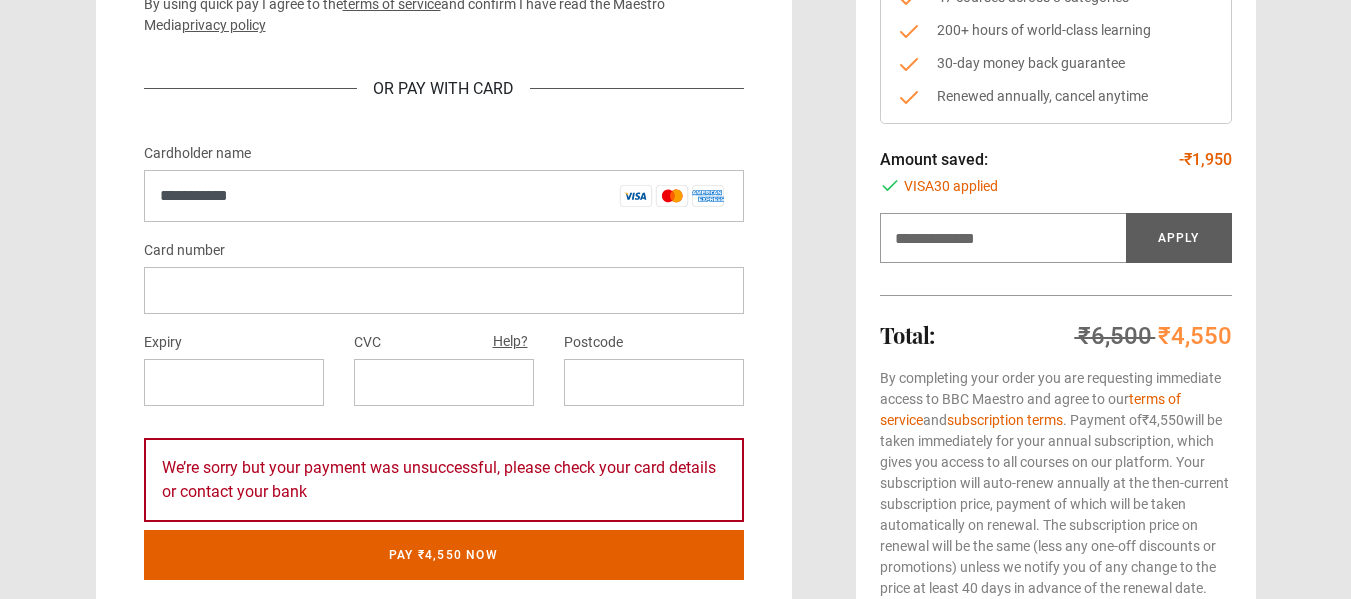 scroll, scrollTop: 500, scrollLeft: 0, axis: vertical 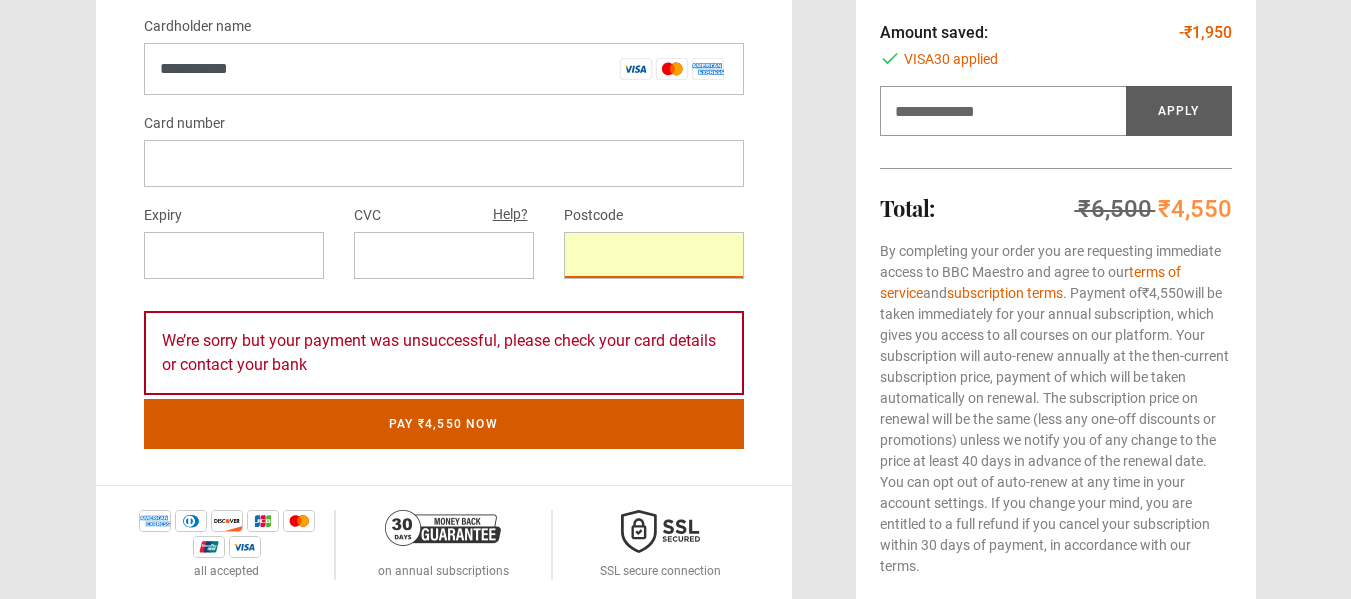 click on "Pay ₹4,550 now" at bounding box center [444, 424] 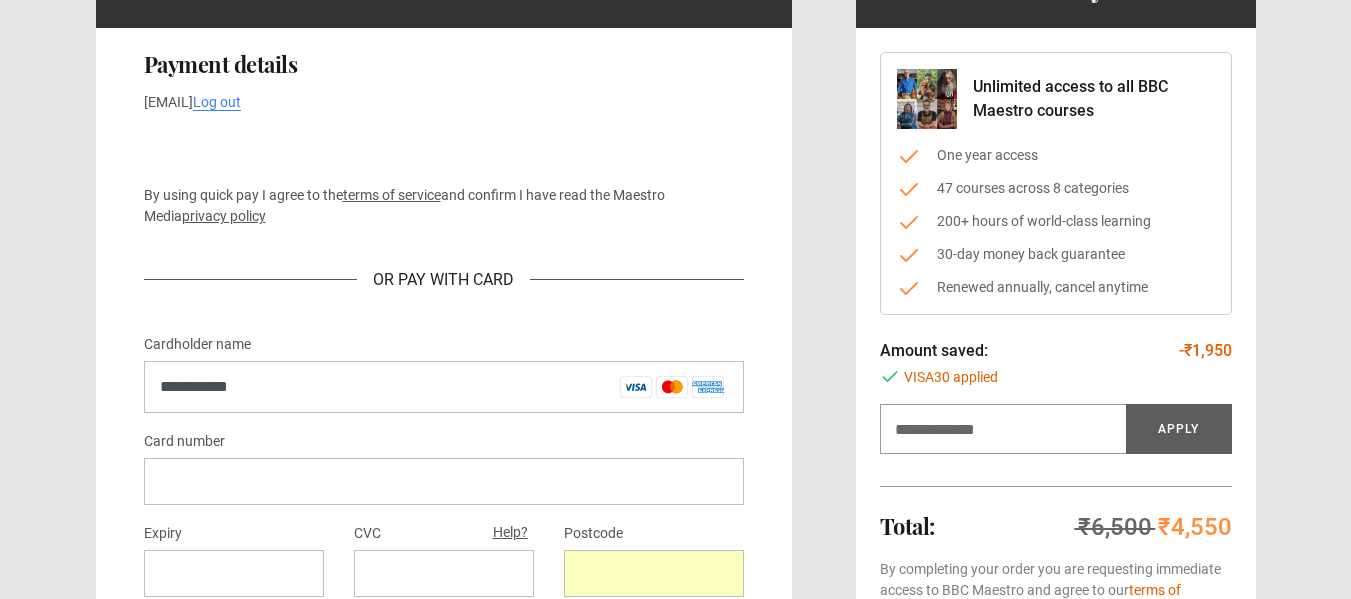 scroll, scrollTop: 0, scrollLeft: 0, axis: both 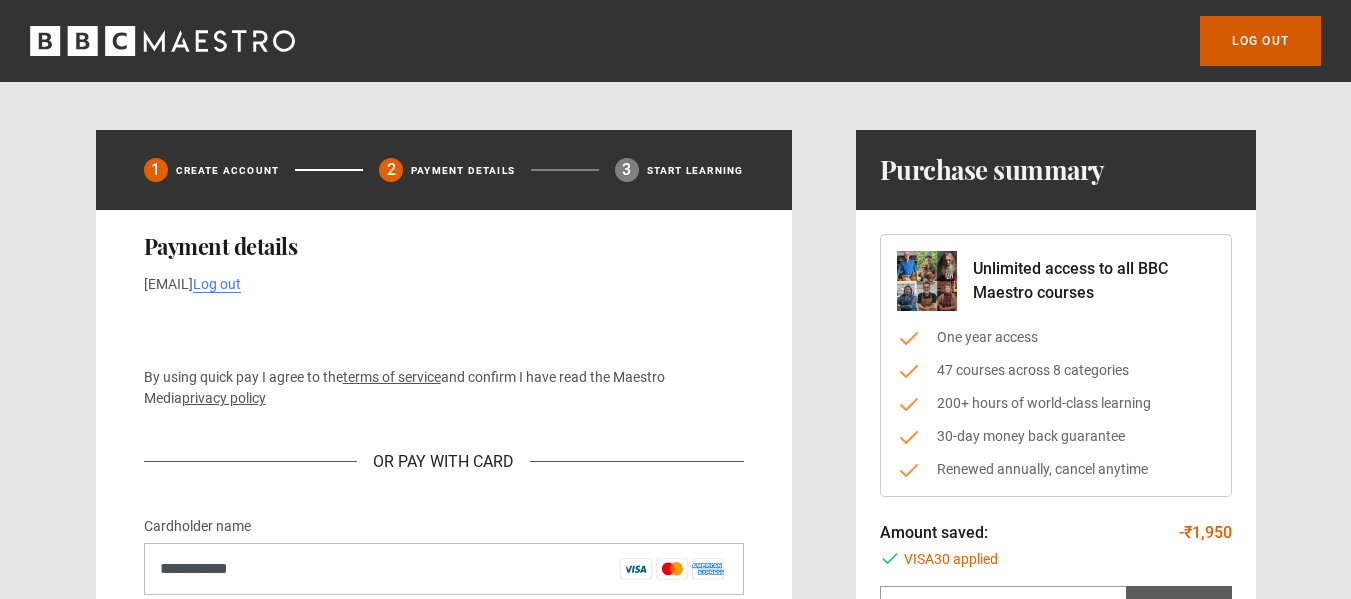 click on "Log out" at bounding box center [1260, 41] 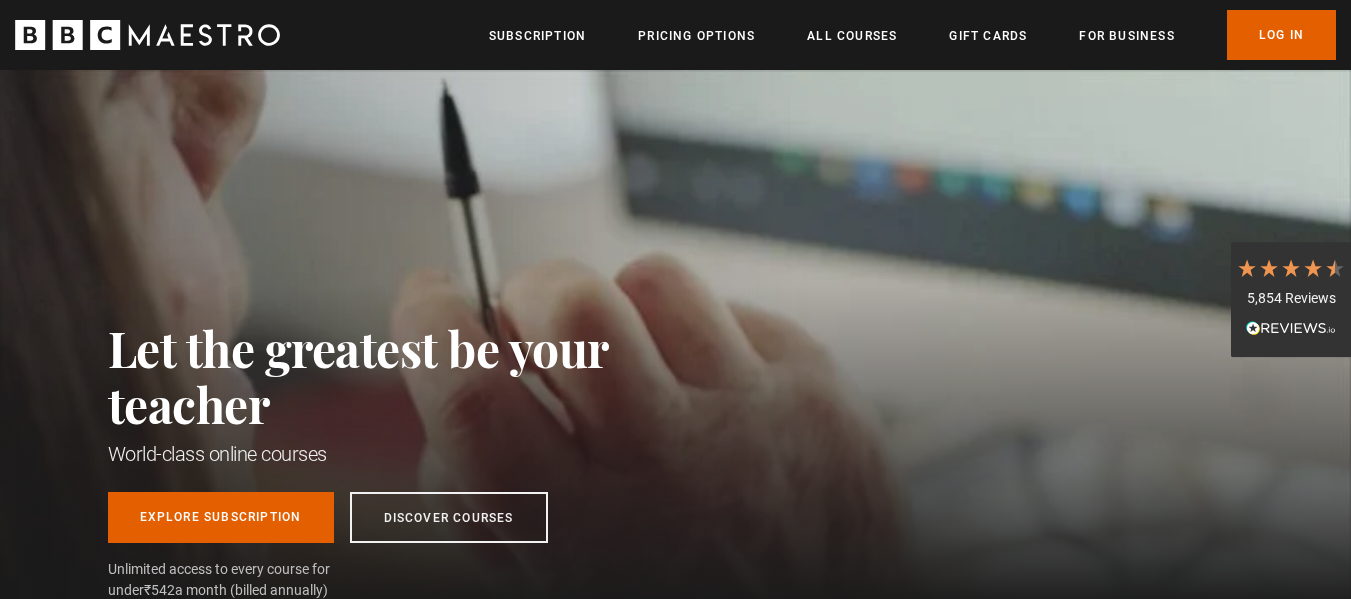 scroll, scrollTop: 0, scrollLeft: 0, axis: both 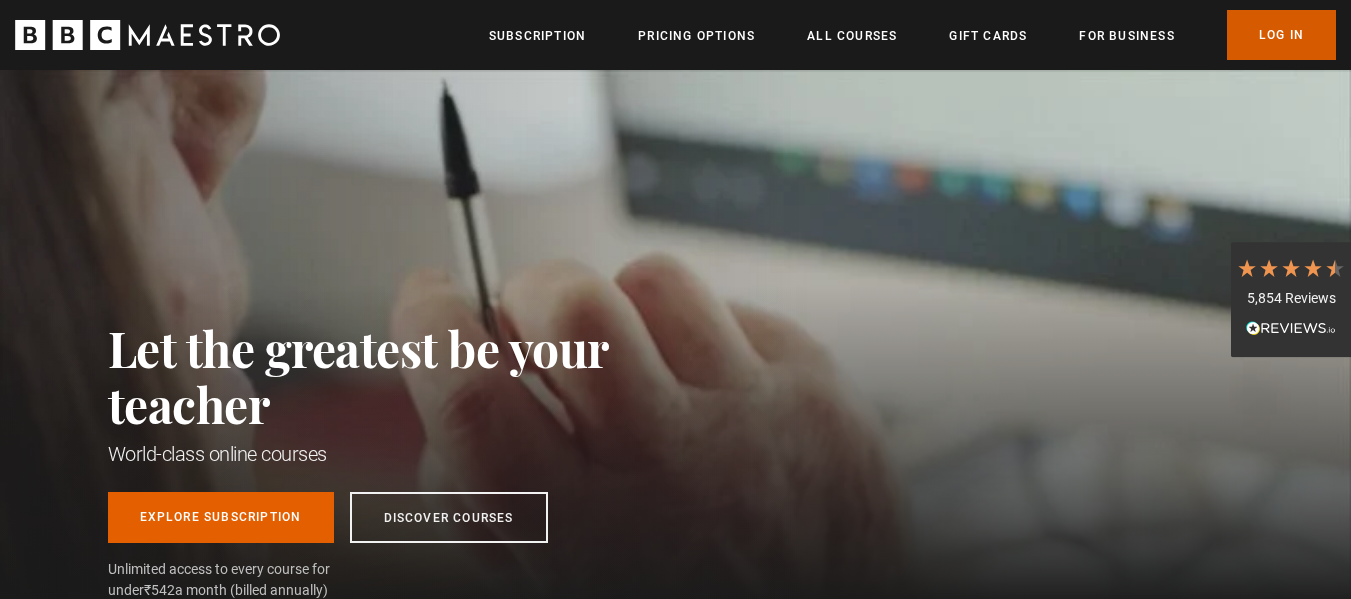 click on "Log In" at bounding box center [1281, 35] 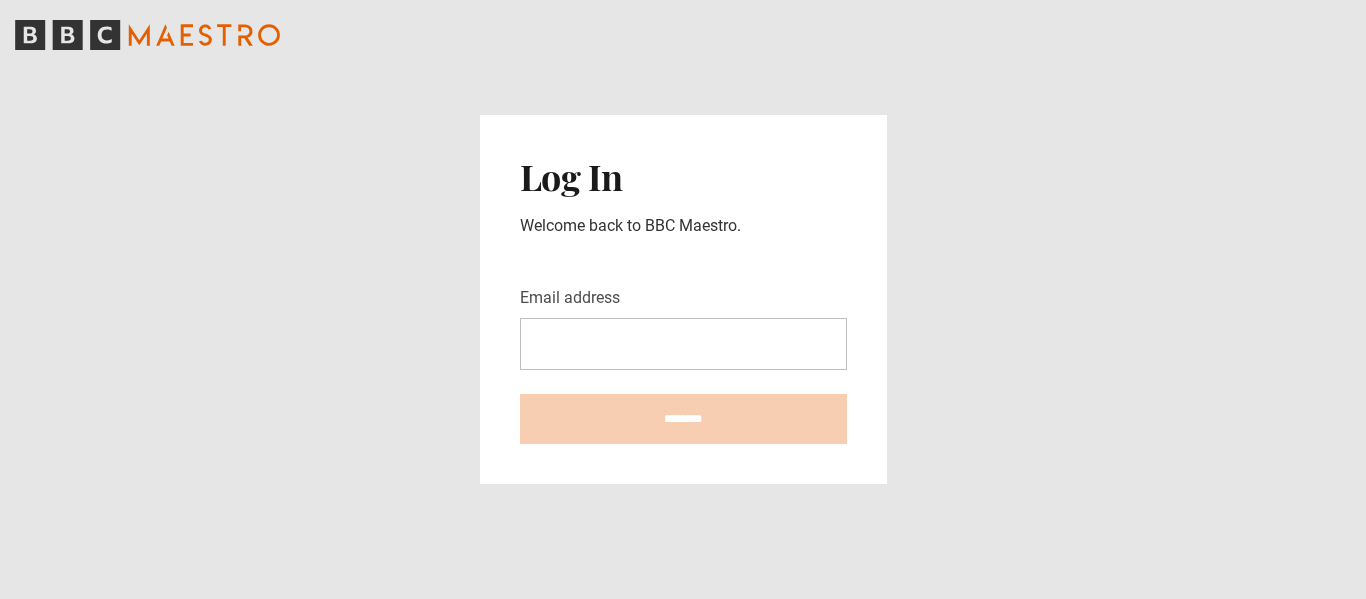scroll, scrollTop: 0, scrollLeft: 0, axis: both 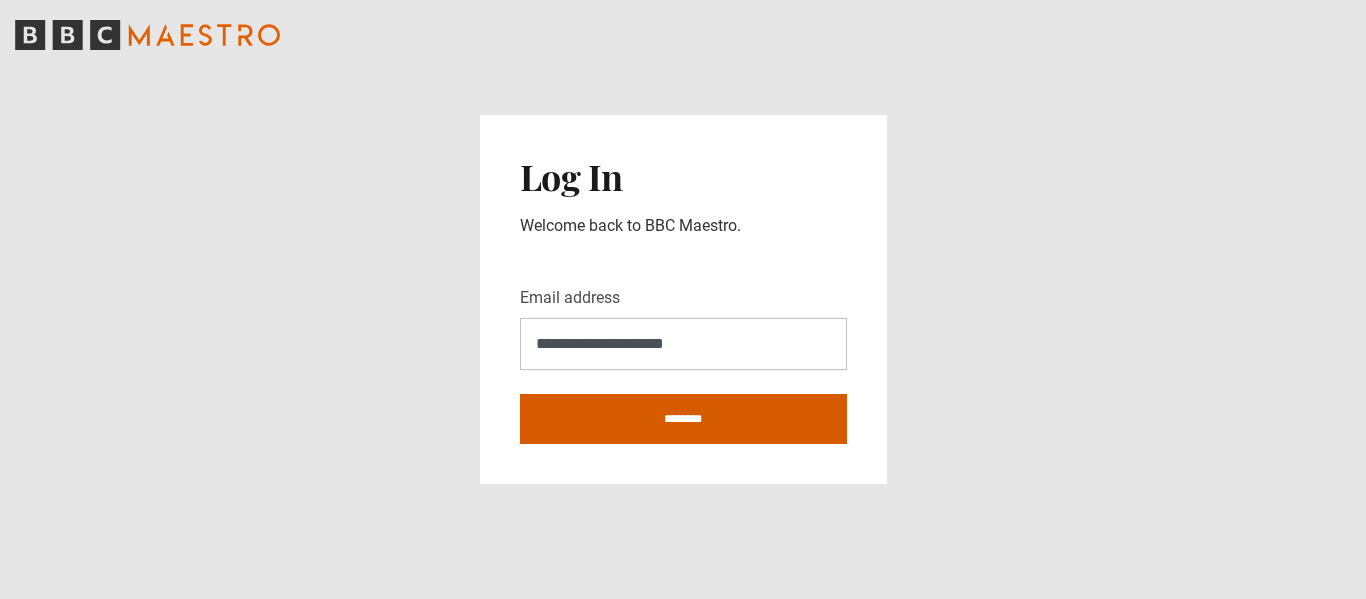 click on "********" at bounding box center (683, 419) 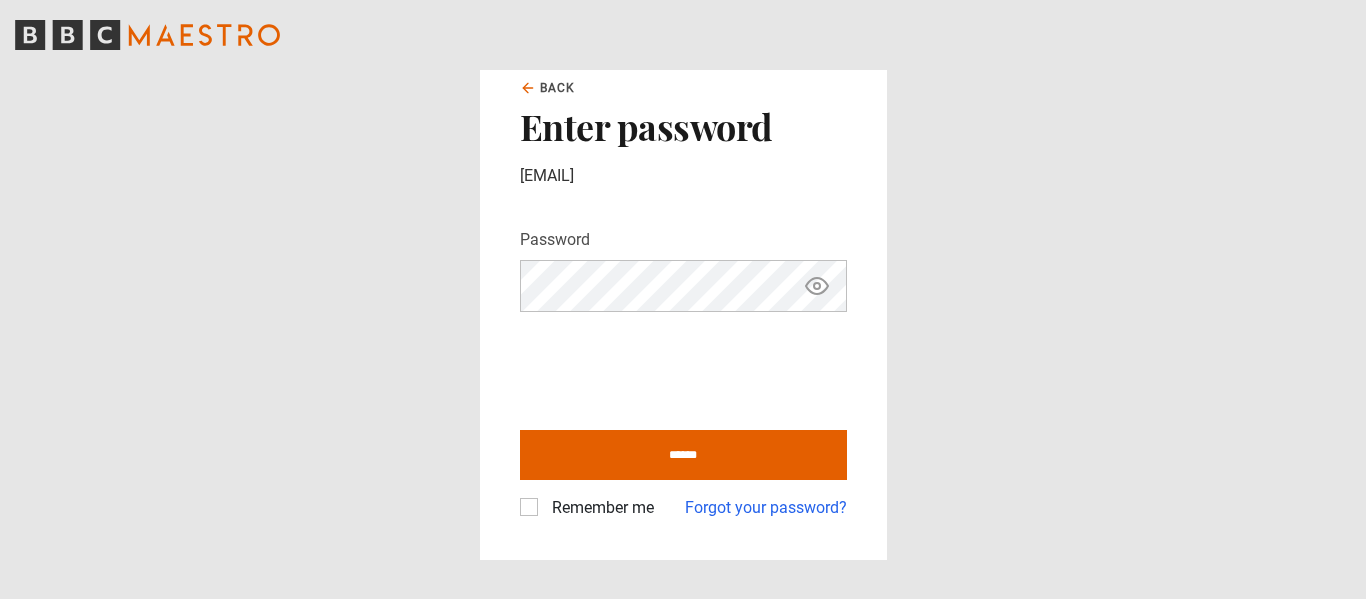 scroll, scrollTop: 0, scrollLeft: 0, axis: both 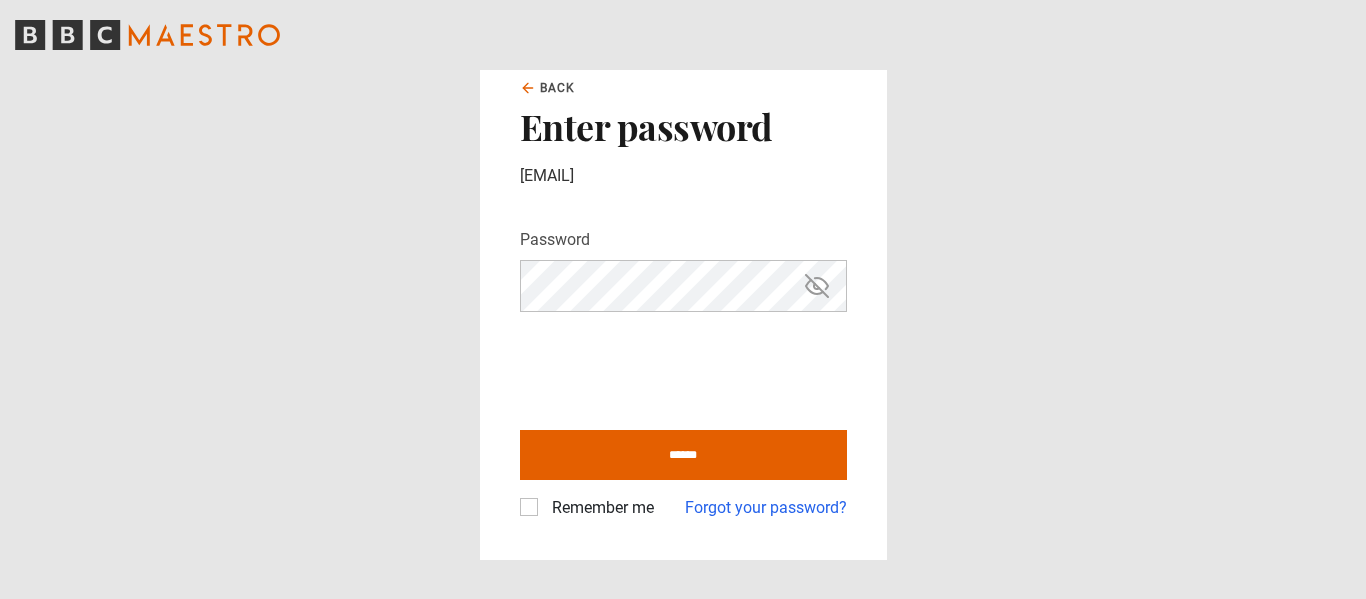 click 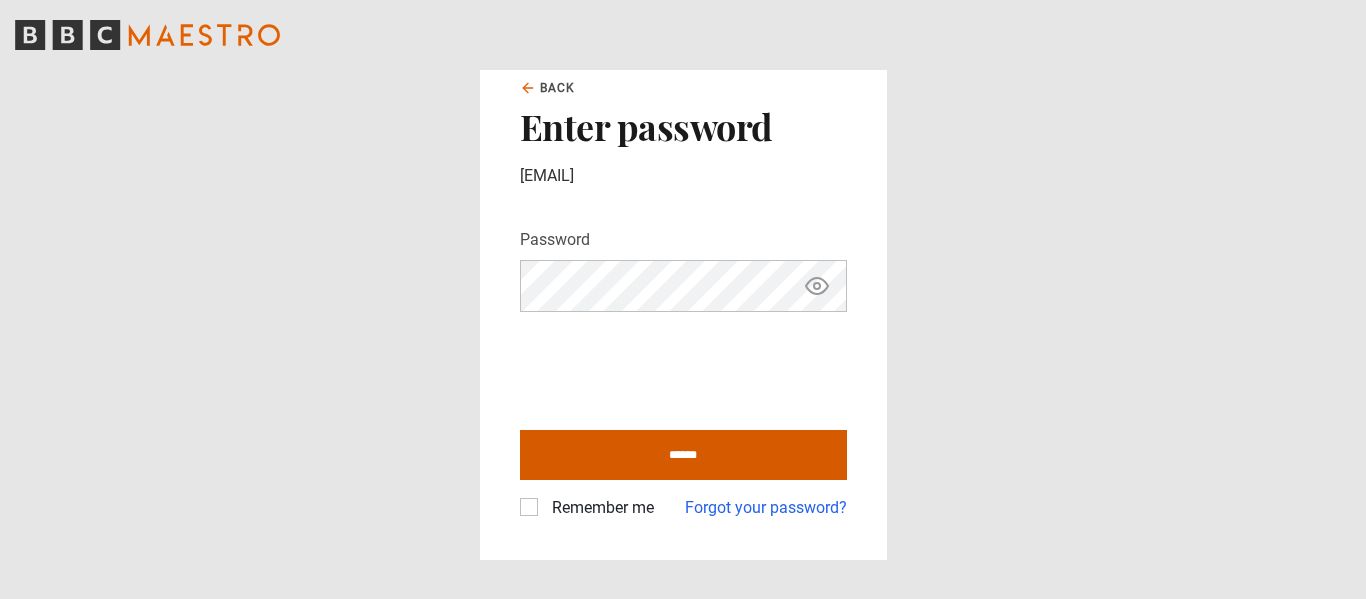 click on "******" at bounding box center [683, 455] 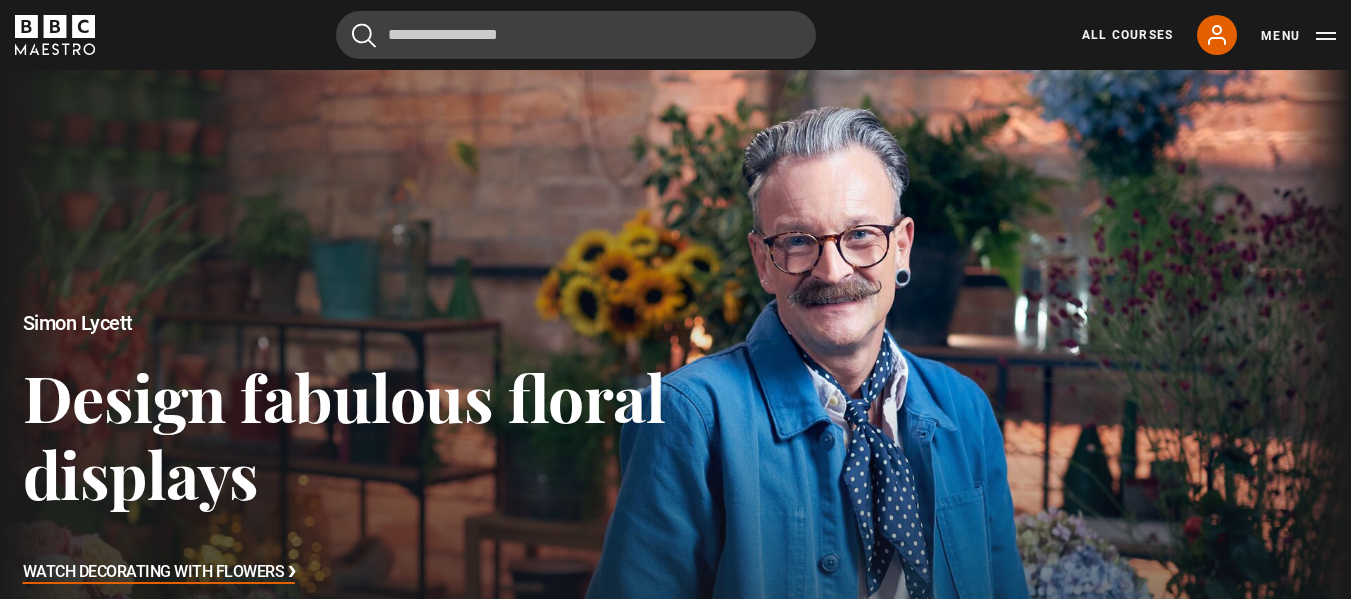 scroll, scrollTop: 662, scrollLeft: 0, axis: vertical 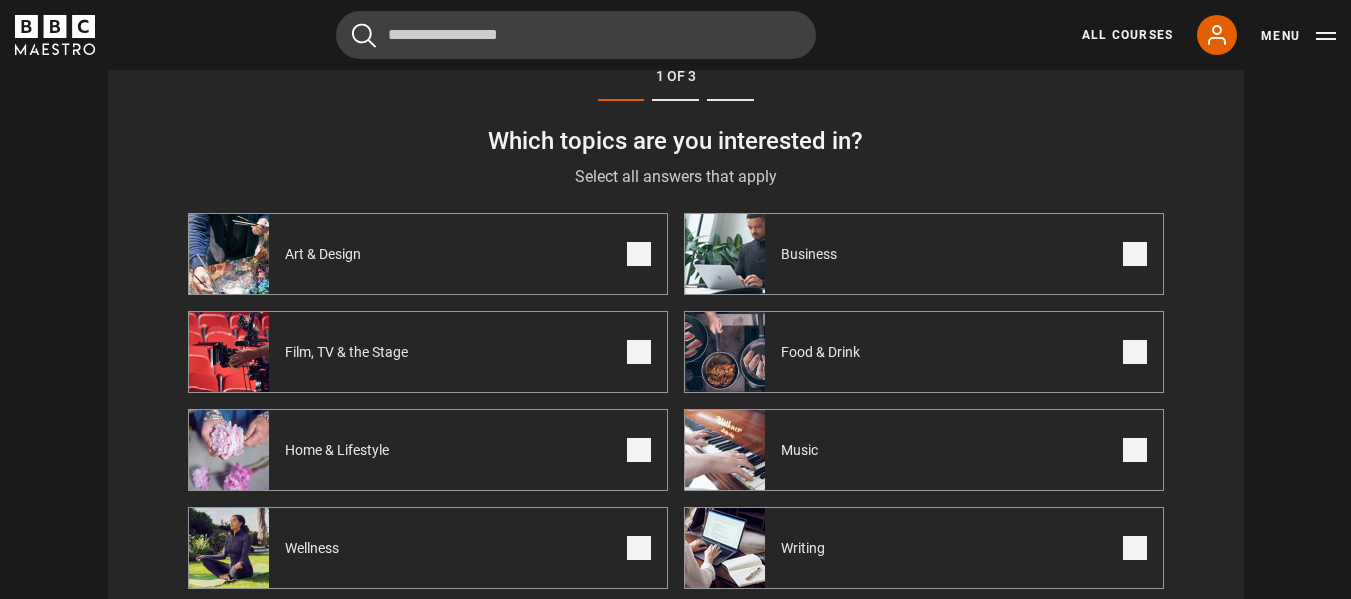 click at bounding box center [1135, 254] 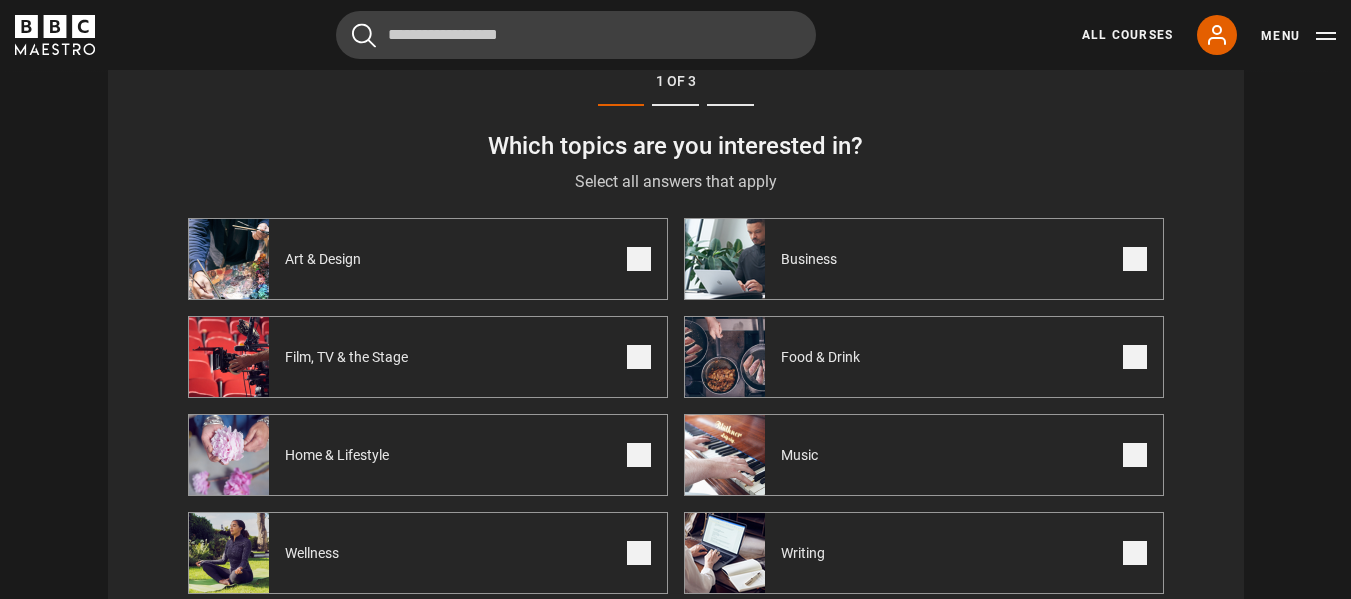 scroll, scrollTop: 862, scrollLeft: 0, axis: vertical 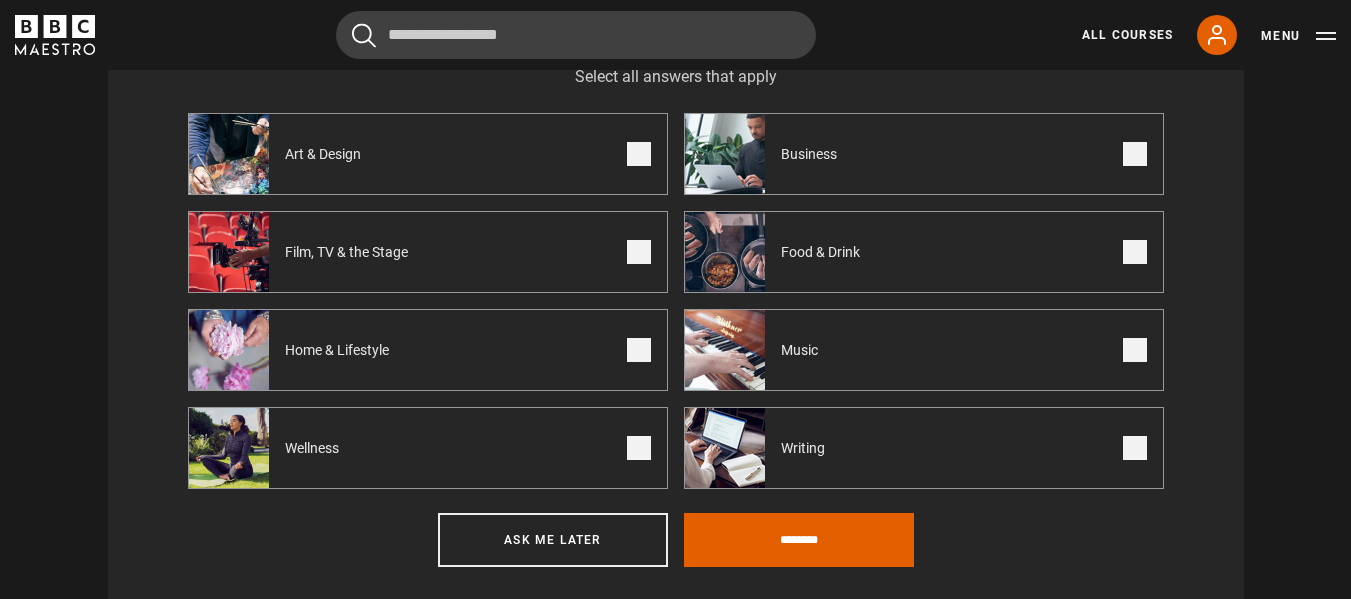 click at bounding box center [1135, 448] 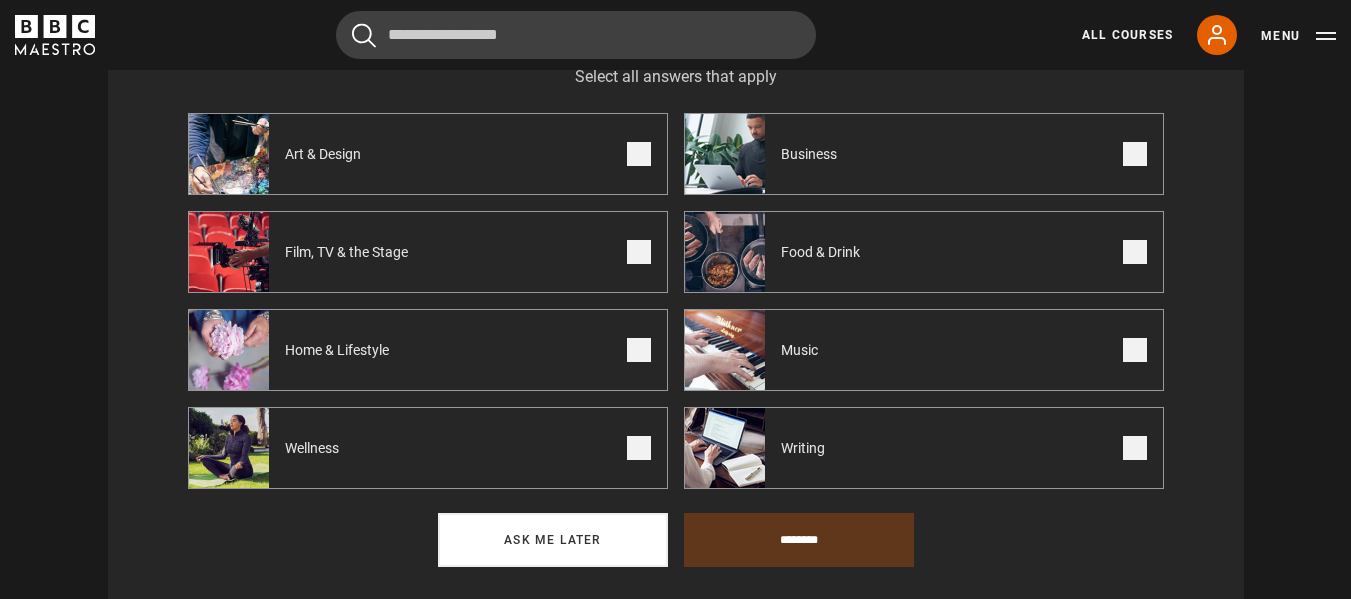 click on "Ask me later" at bounding box center [553, 540] 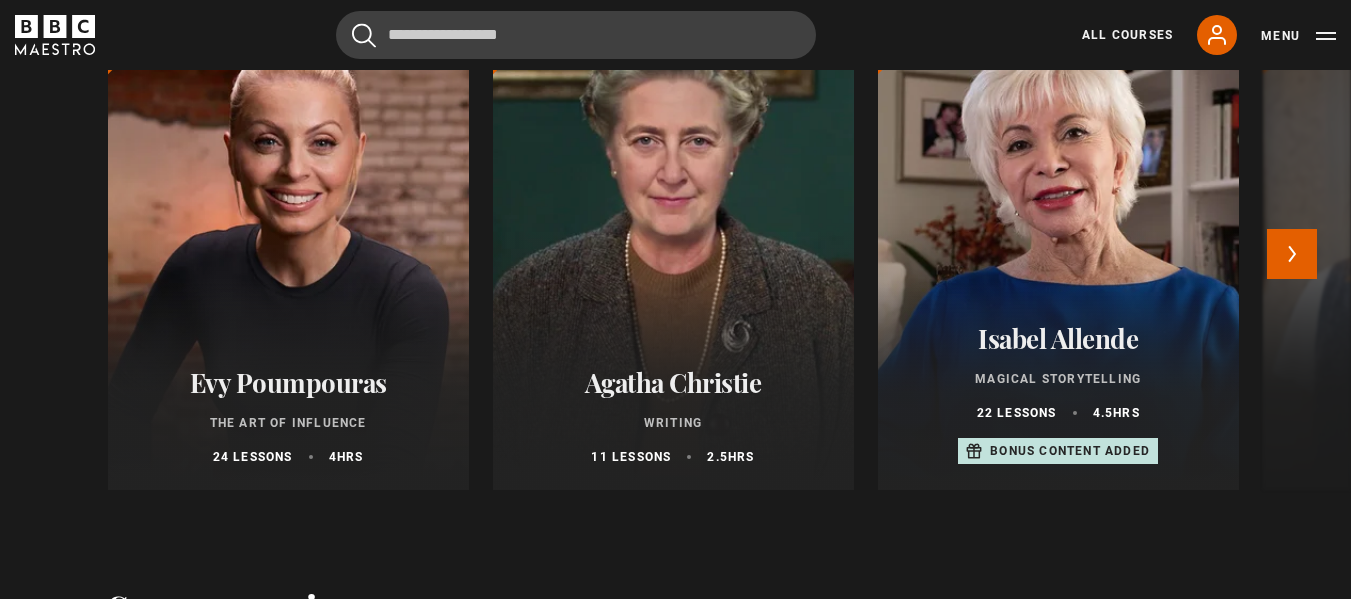 scroll, scrollTop: 2062, scrollLeft: 0, axis: vertical 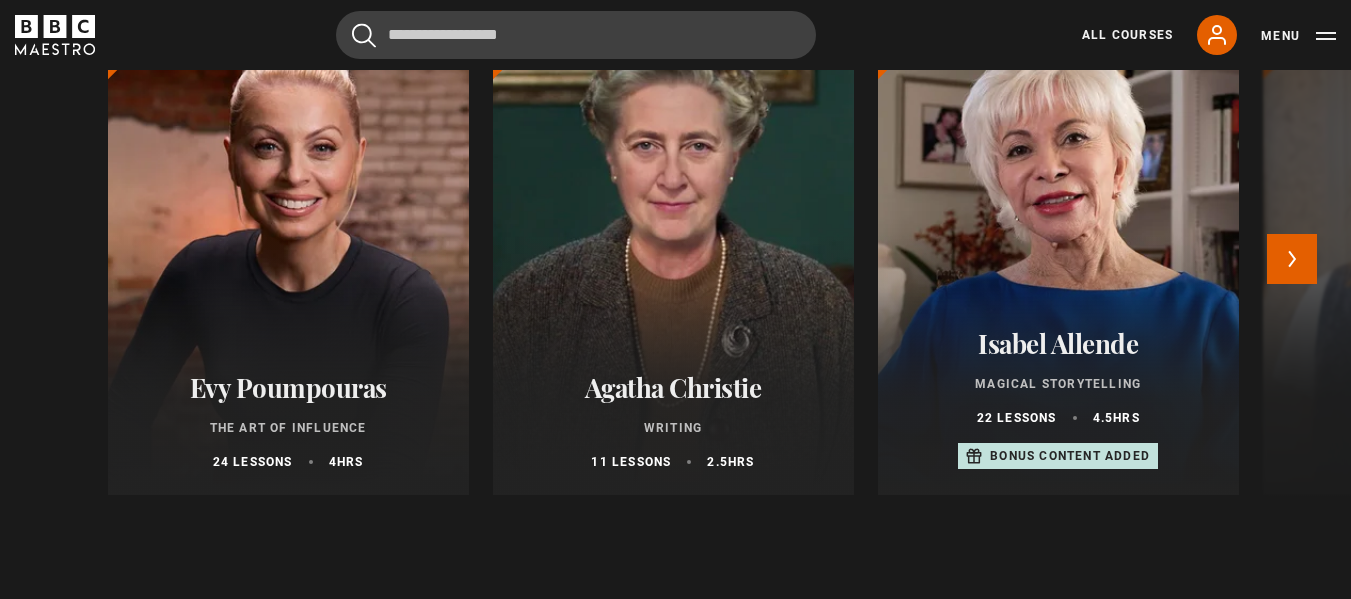 click on "Bonus content added" at bounding box center [1070, 456] 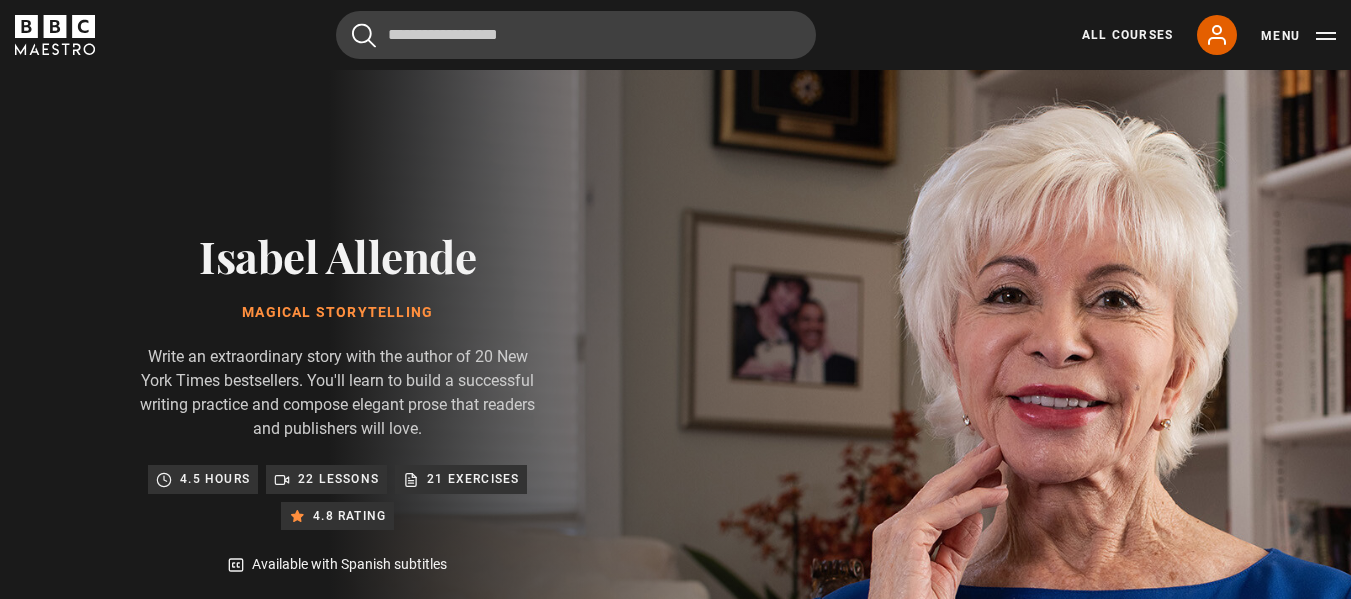 scroll, scrollTop: 100, scrollLeft: 0, axis: vertical 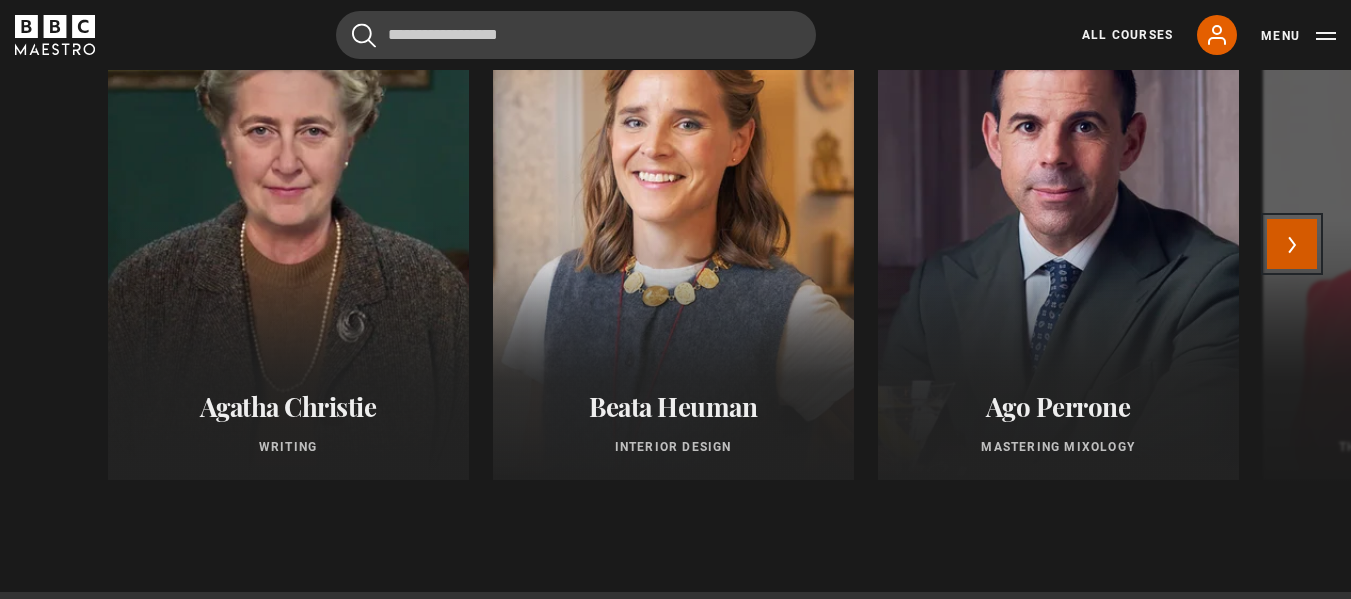 click on "Next" at bounding box center [1292, 244] 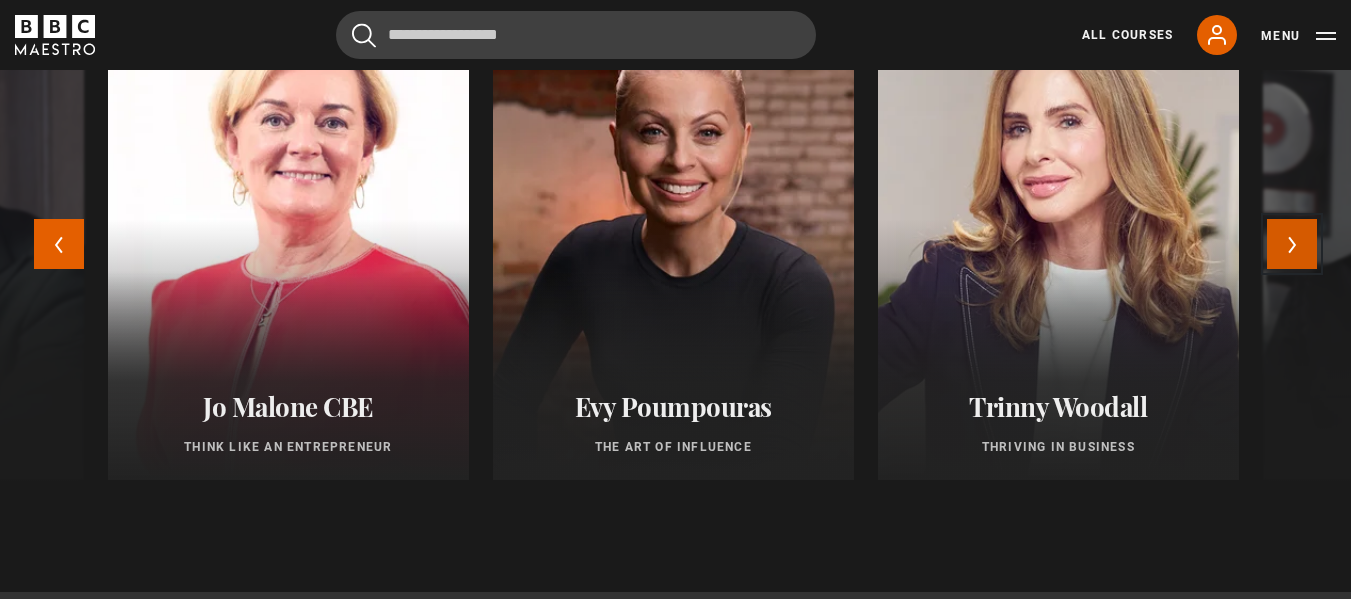 click on "Next" at bounding box center (1292, 244) 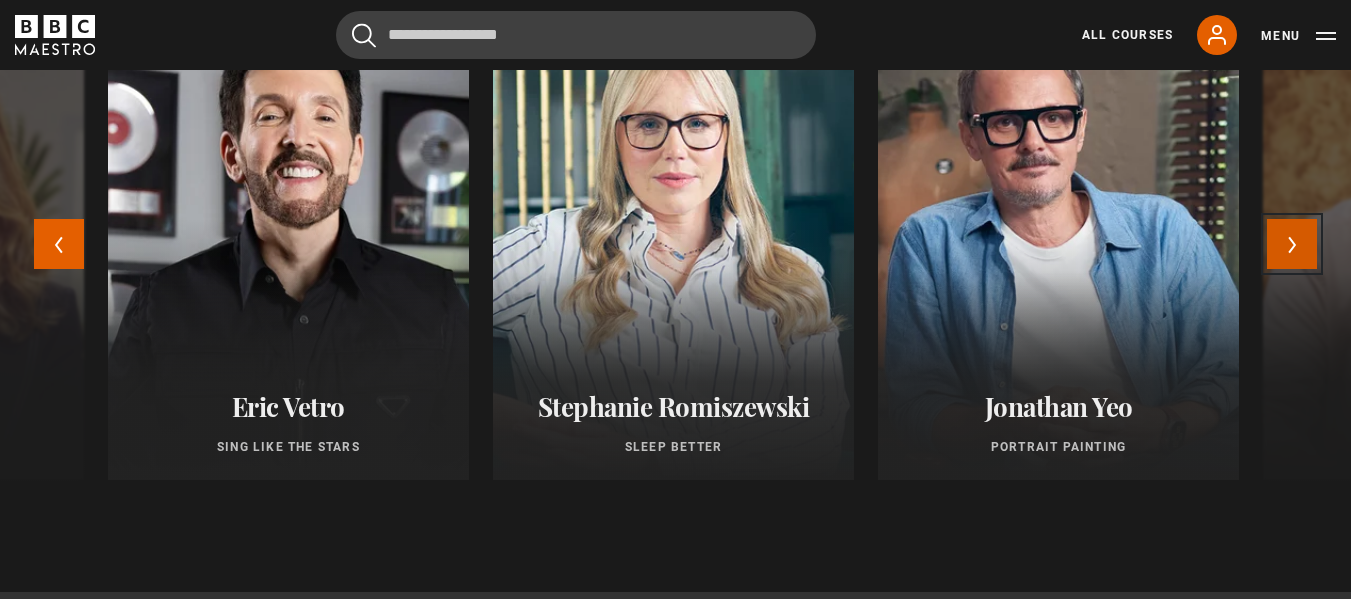 click on "Next" at bounding box center (1292, 244) 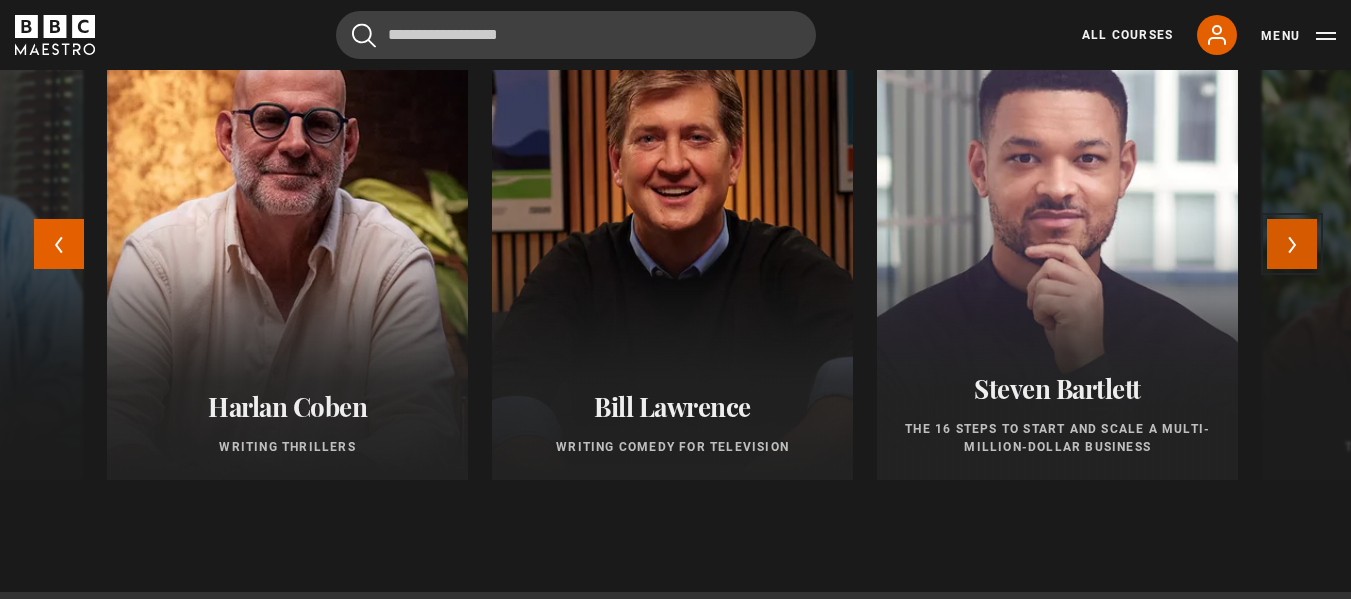 click on "Next" at bounding box center [1292, 244] 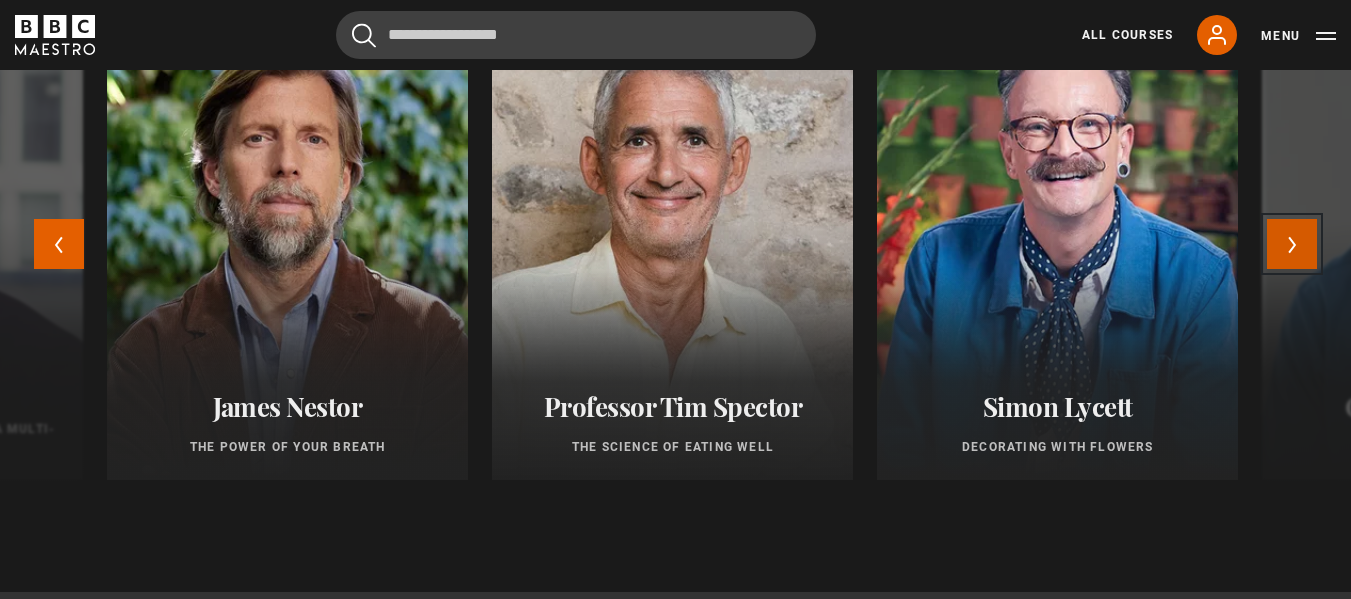 click on "Next" at bounding box center [1292, 244] 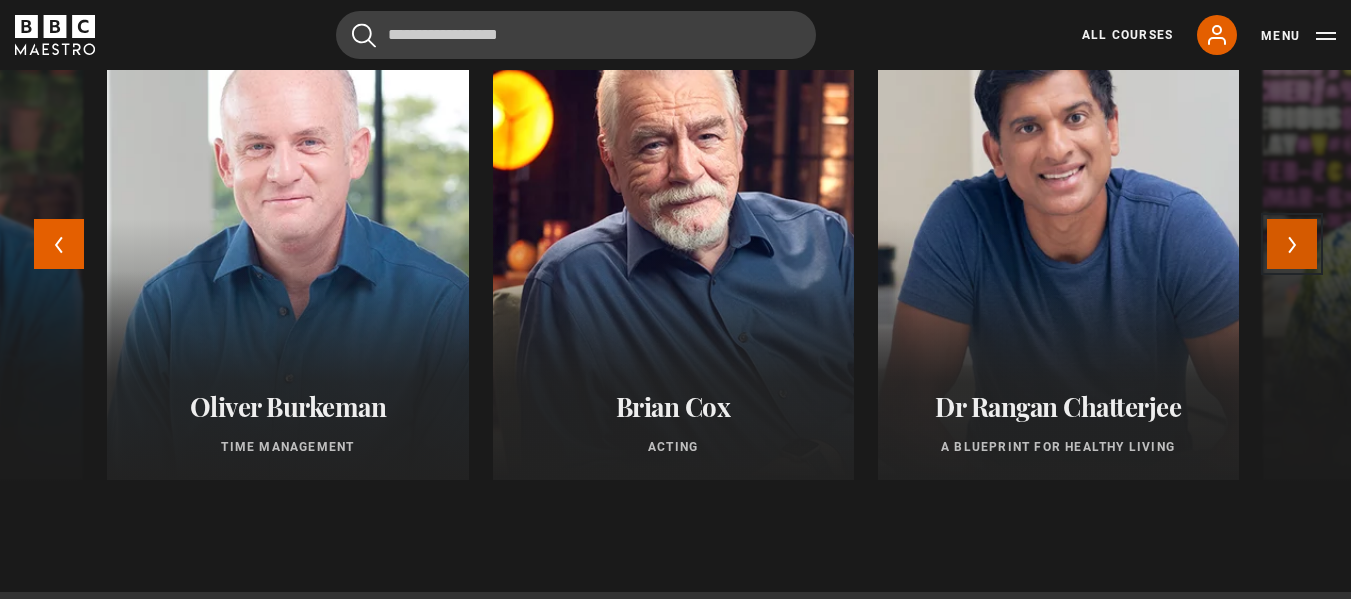 click on "Next" at bounding box center (1292, 244) 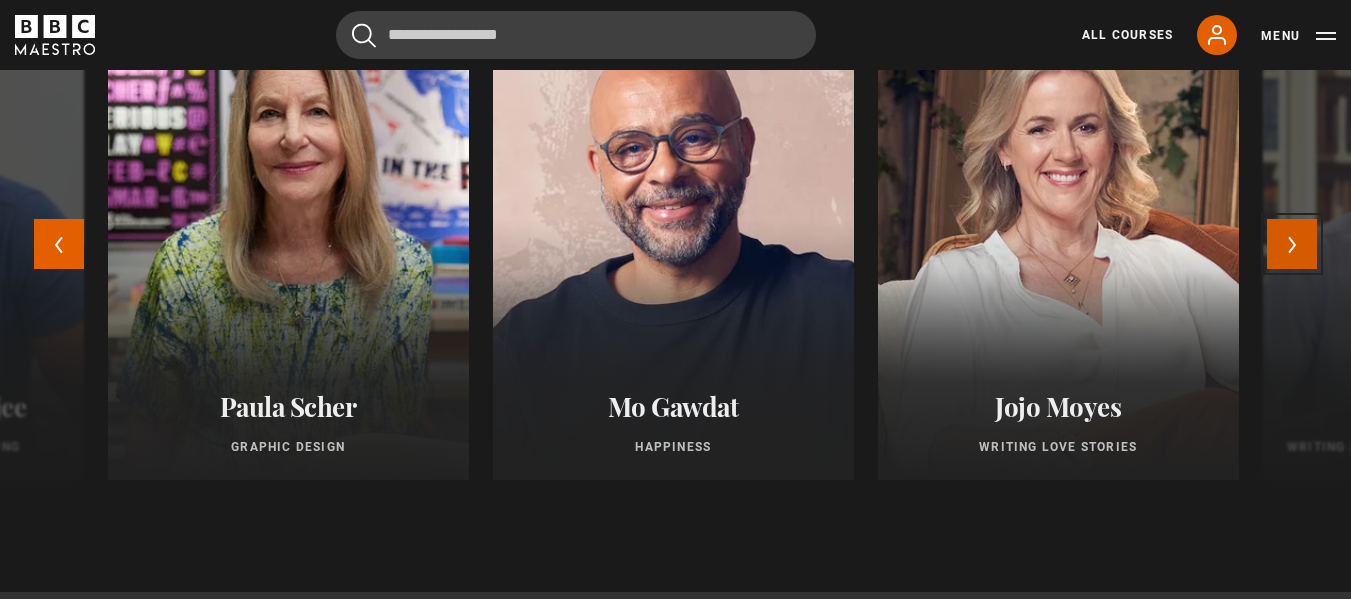 click on "Next" at bounding box center [1292, 244] 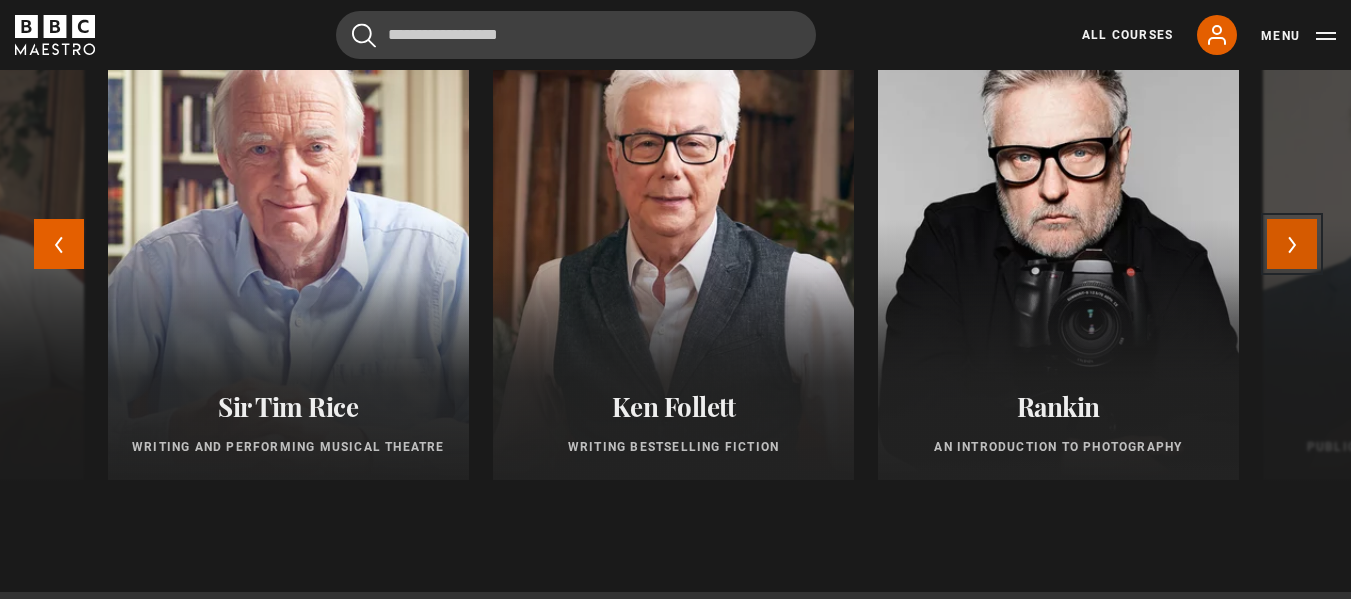 click on "Next" at bounding box center [1292, 244] 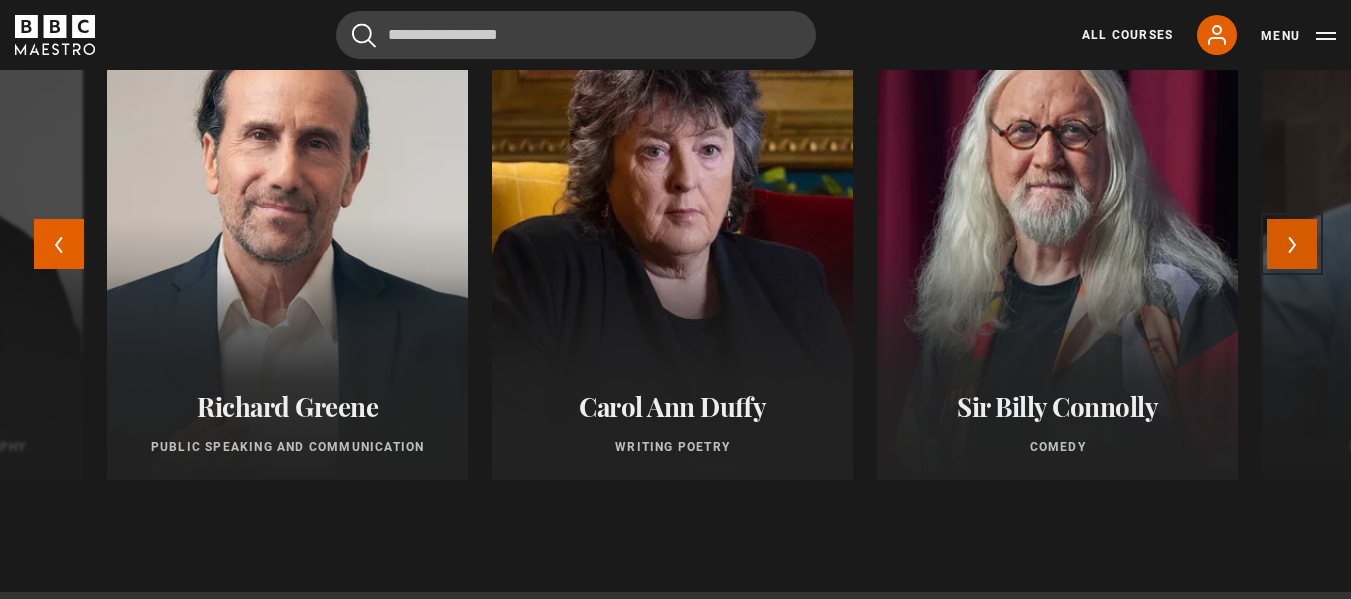 click on "Next" at bounding box center [1292, 244] 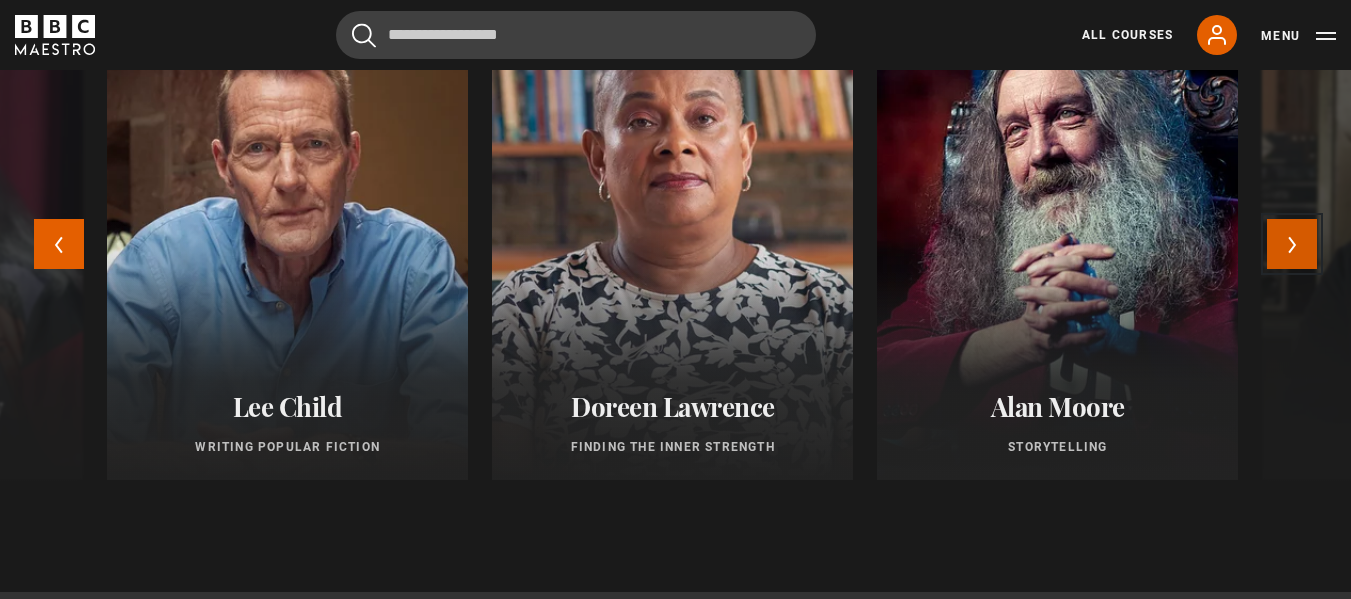 click on "Next" at bounding box center [1292, 244] 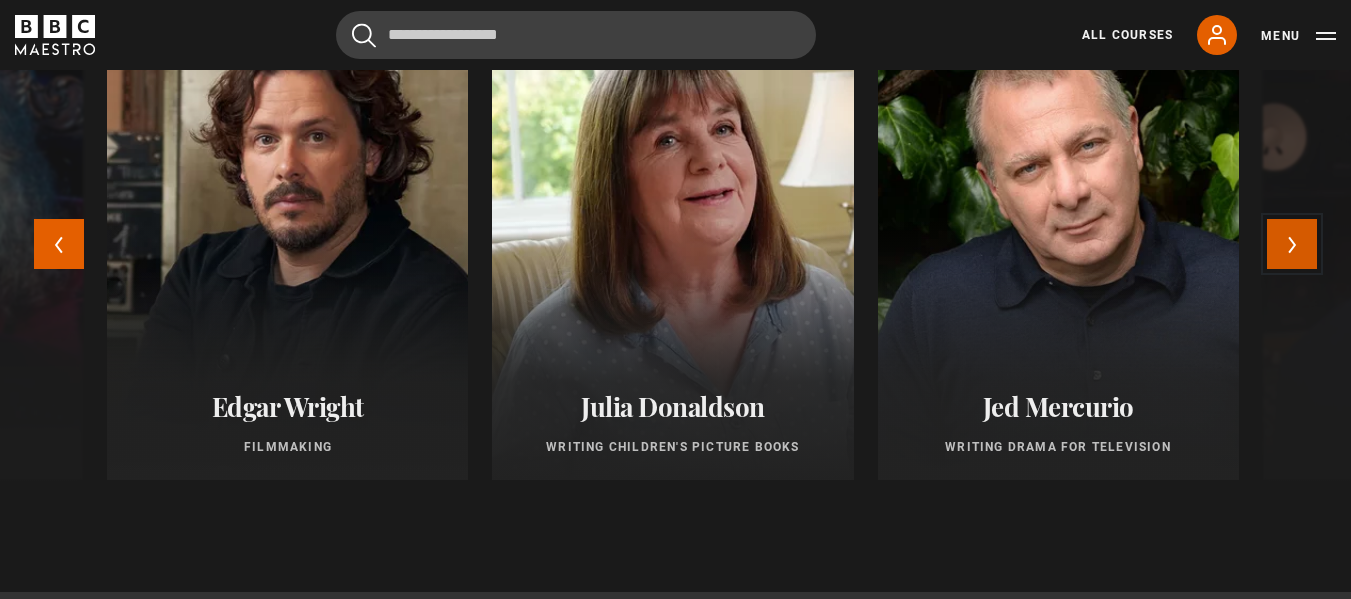 click on "Next" at bounding box center (1292, 244) 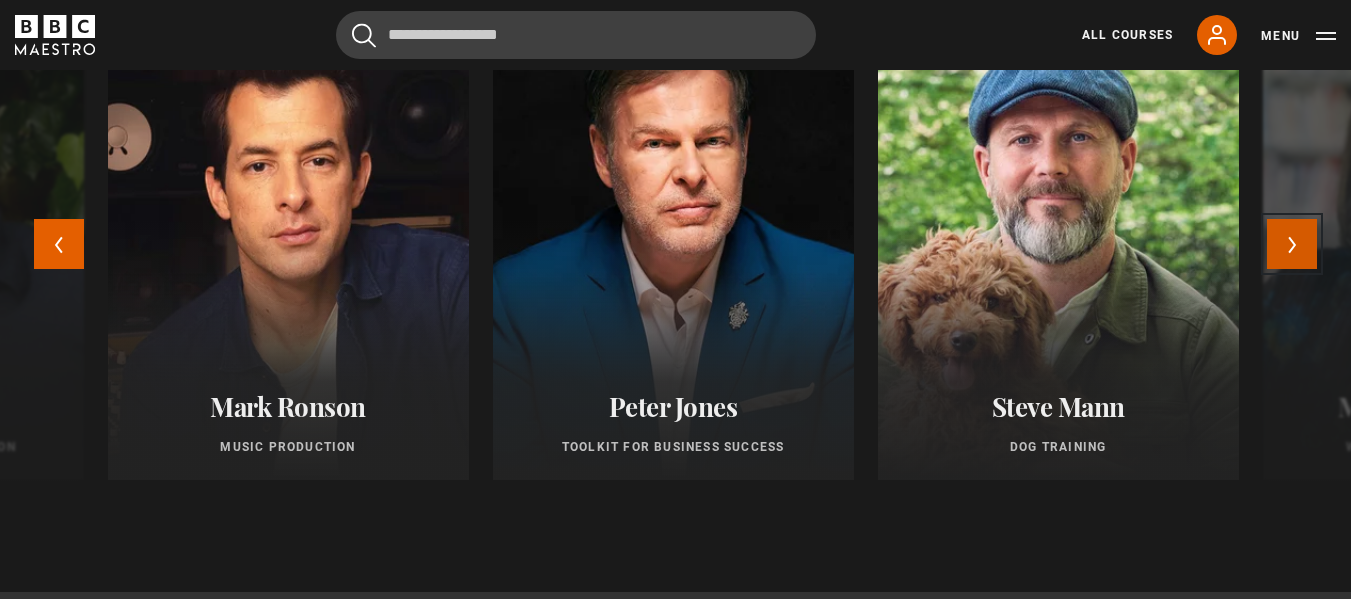 click on "Next" at bounding box center [1292, 244] 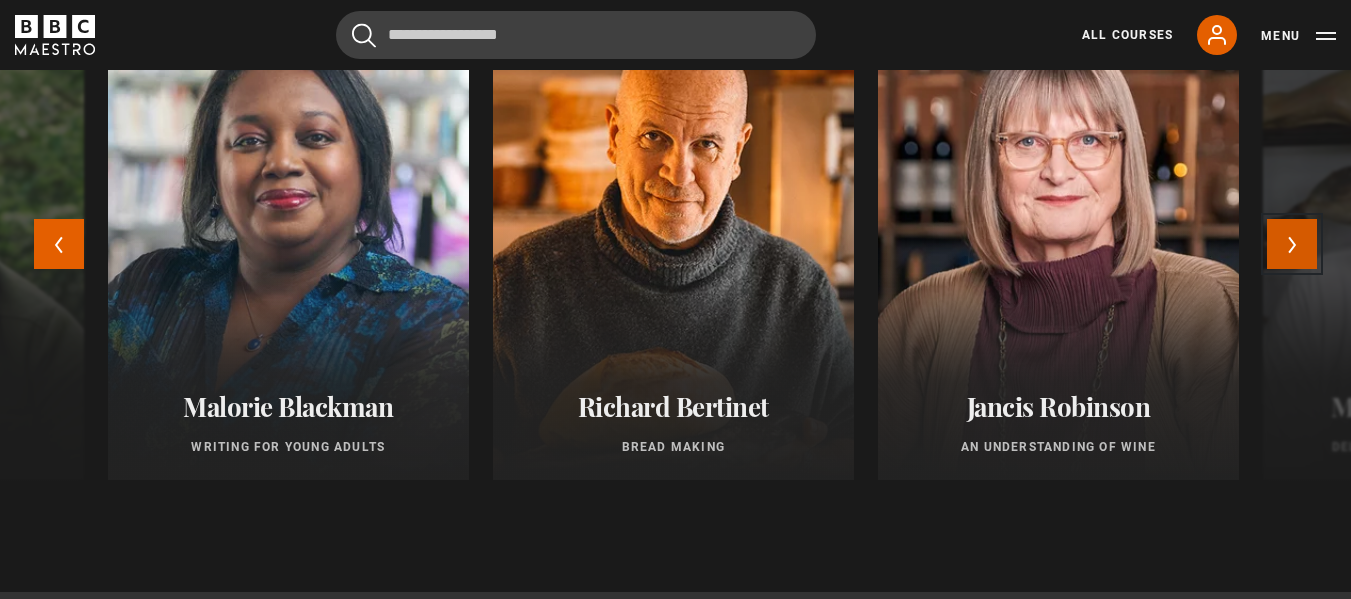 click on "Next" at bounding box center (1292, 244) 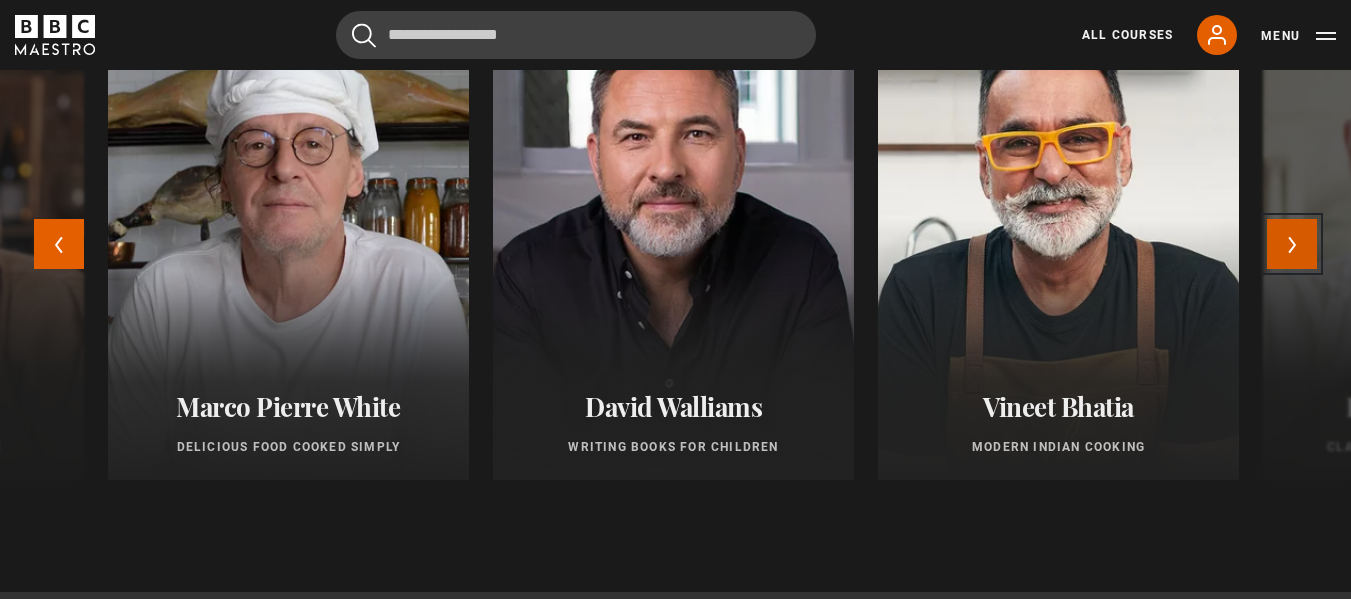 click on "Next" at bounding box center (1292, 244) 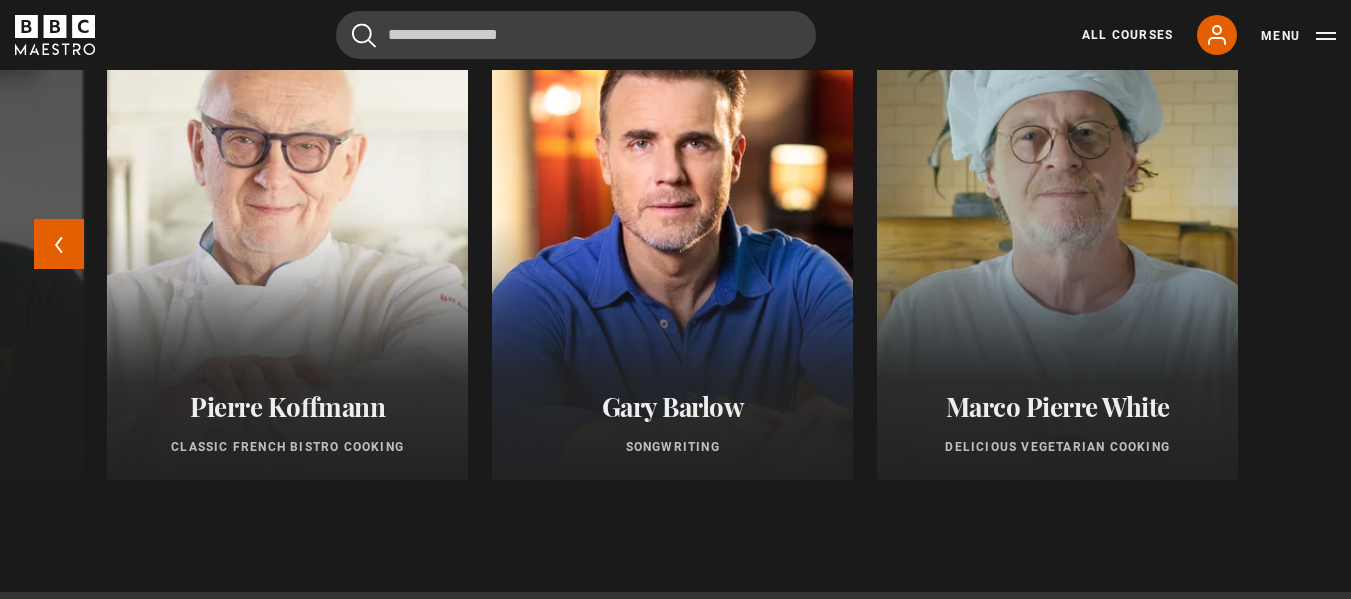 click on "Agatha Christie
Writing
New
Beata Heuman
Interior Design
New
Ago Perrone
Mastering Mixology
New
Jo Malone CBE
Think Like an Entrepreneur
New
Evy Poumpouras
The Art of Influence
New
Trinny Woodall
Thriving in Business
Eric Vetro
Sing Like the Stars
Stephanie Romiszewski
Sleep Better
Jonathan Yeo
Portrait Painting
Harlan Coben
Writing Thrillers
Bill Lawrence
Writing Comedy for Television
Steven Bartlett" at bounding box center [676, 252] 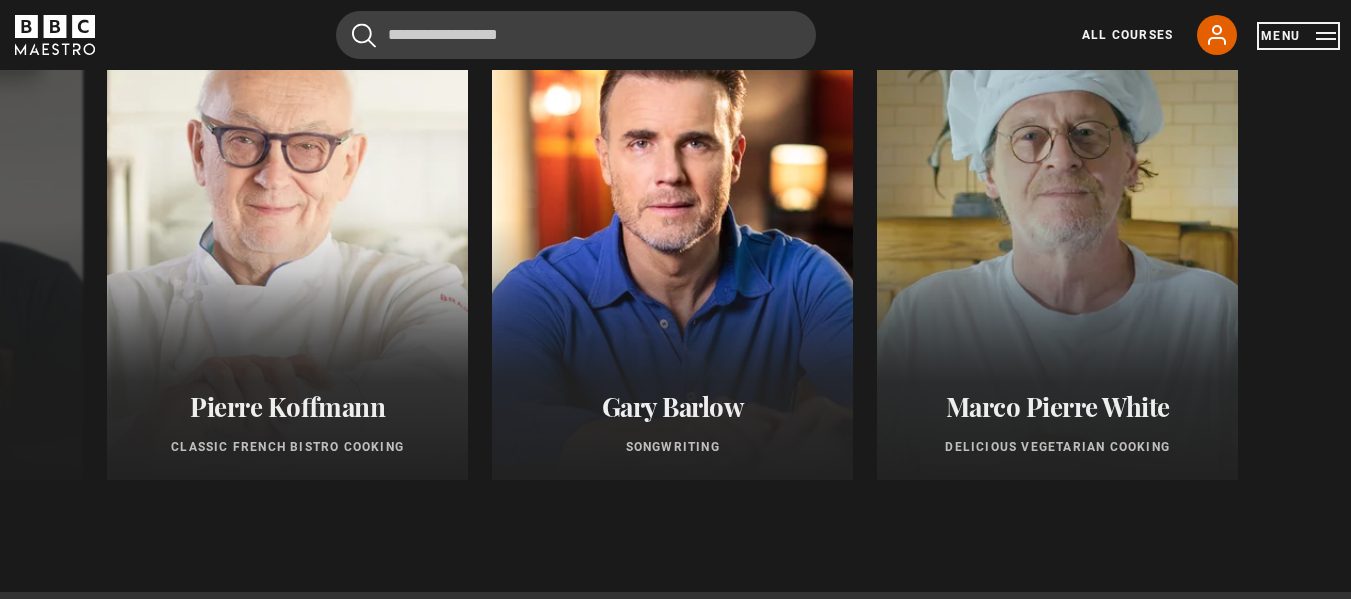 click on "Menu" at bounding box center [1298, 36] 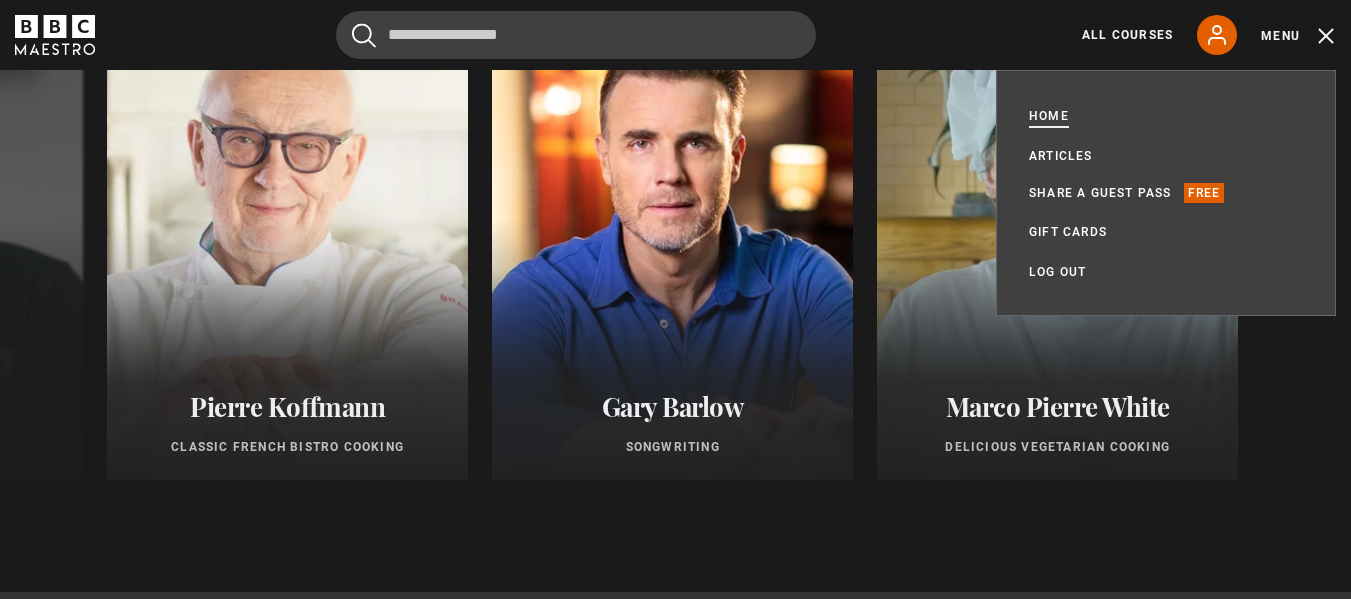 click on "Home" at bounding box center [1049, 116] 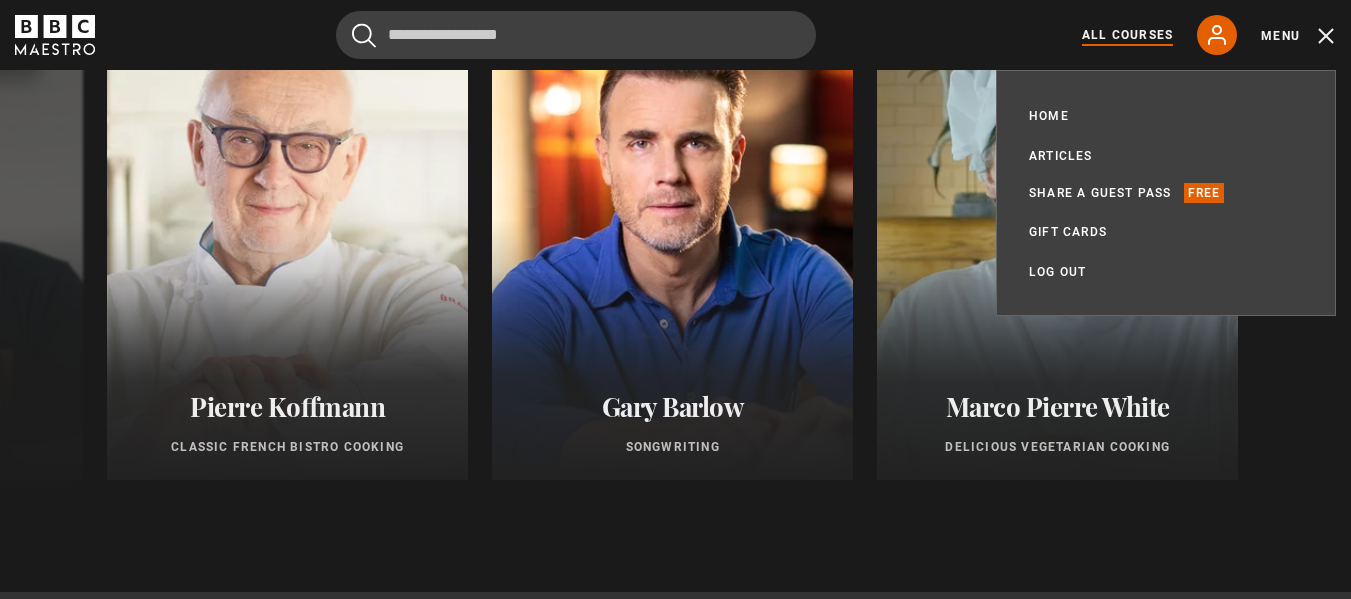 click on "All Courses" at bounding box center [1127, 35] 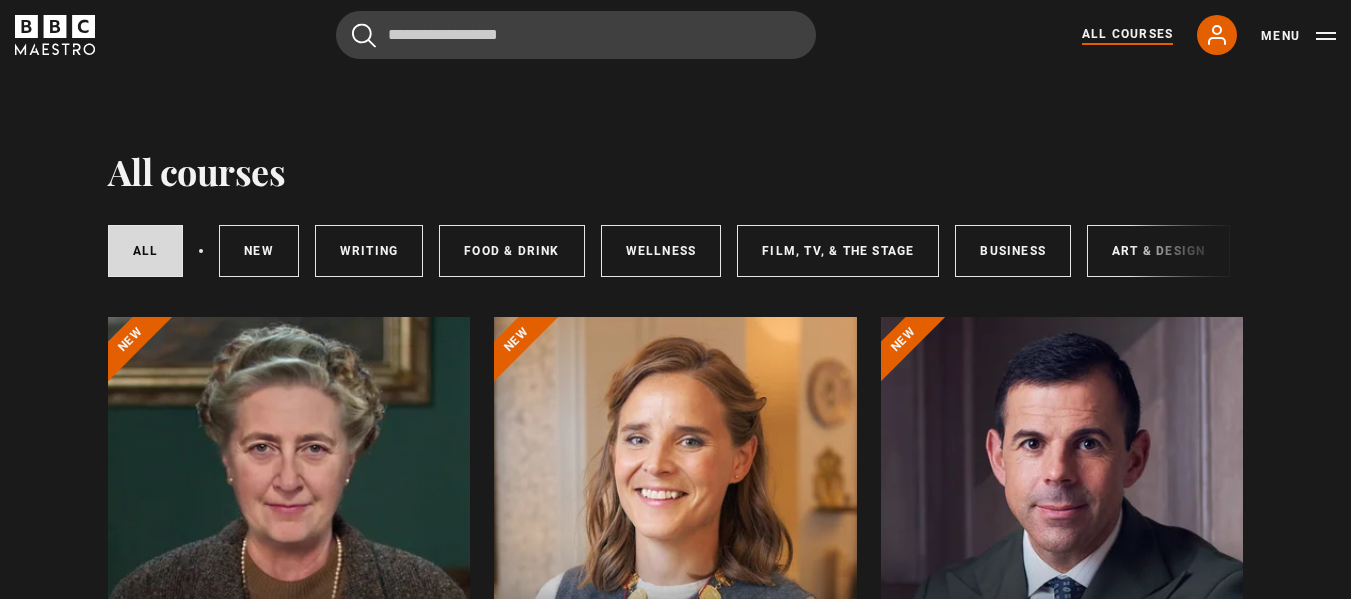 scroll, scrollTop: 0, scrollLeft: 0, axis: both 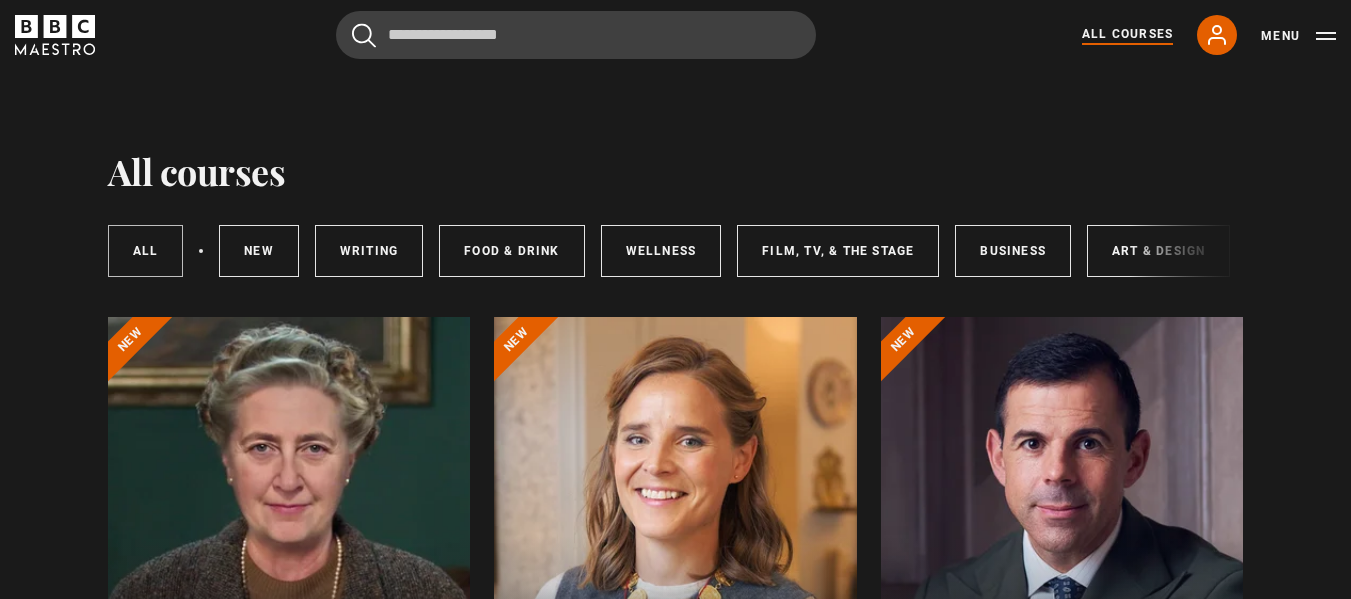 click on "All courses" at bounding box center [146, 251] 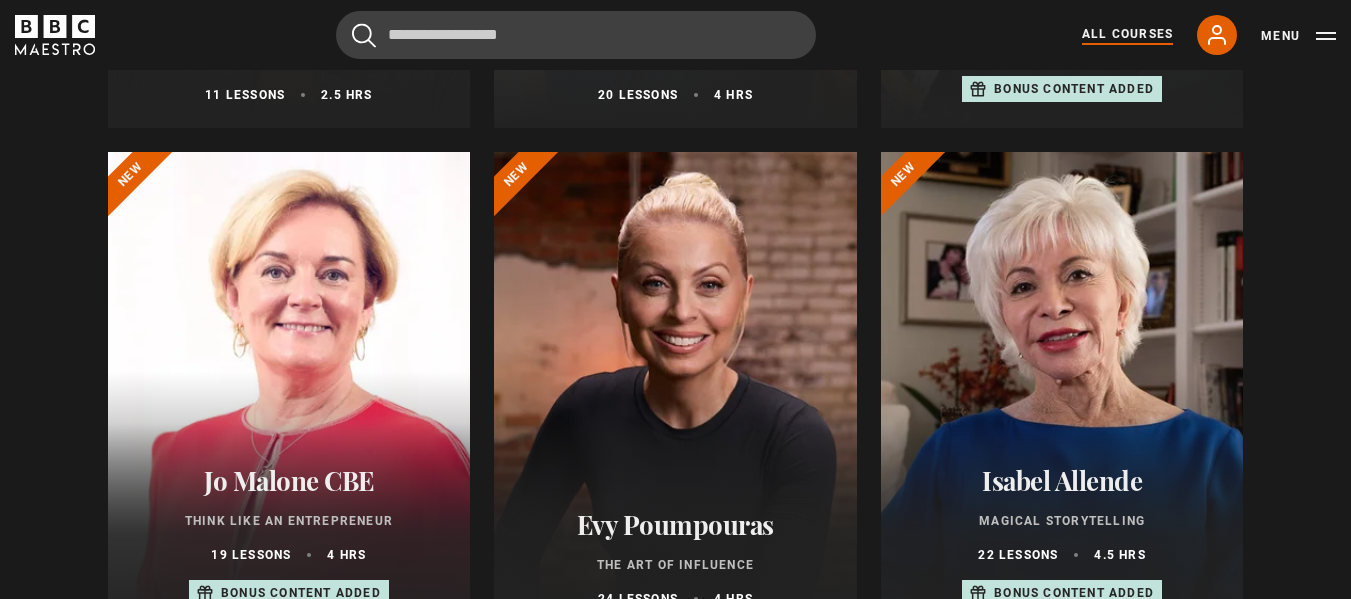 scroll, scrollTop: 700, scrollLeft: 0, axis: vertical 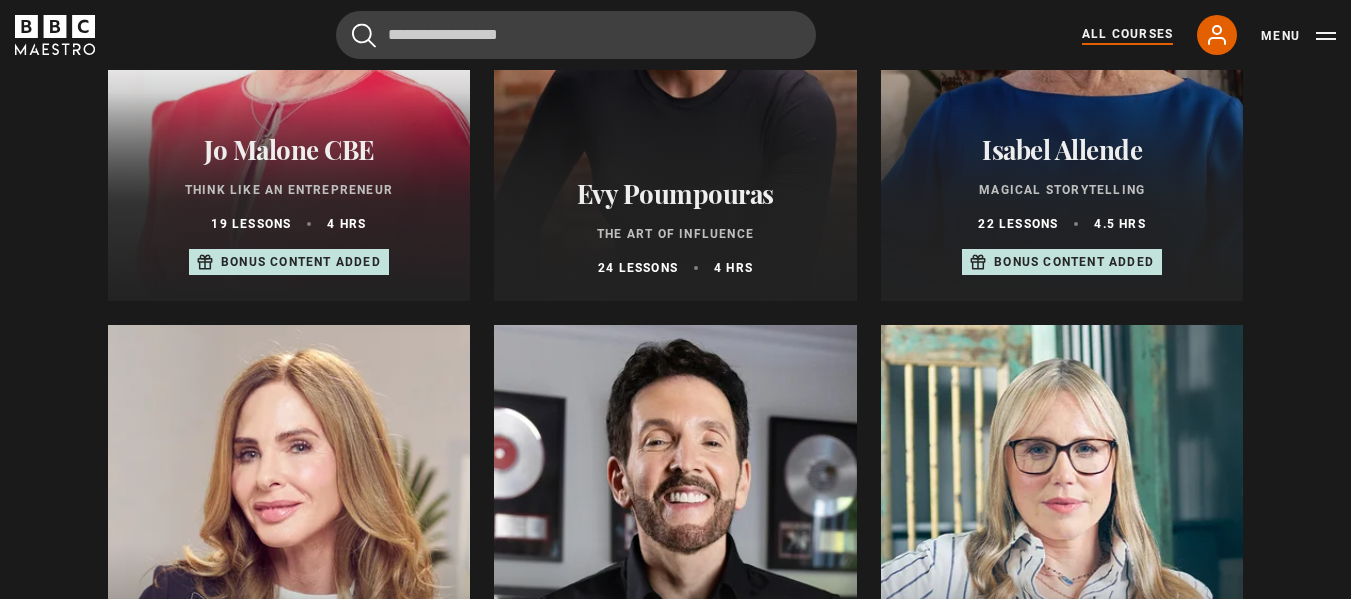 click on "Bonus content added" at bounding box center [301, 262] 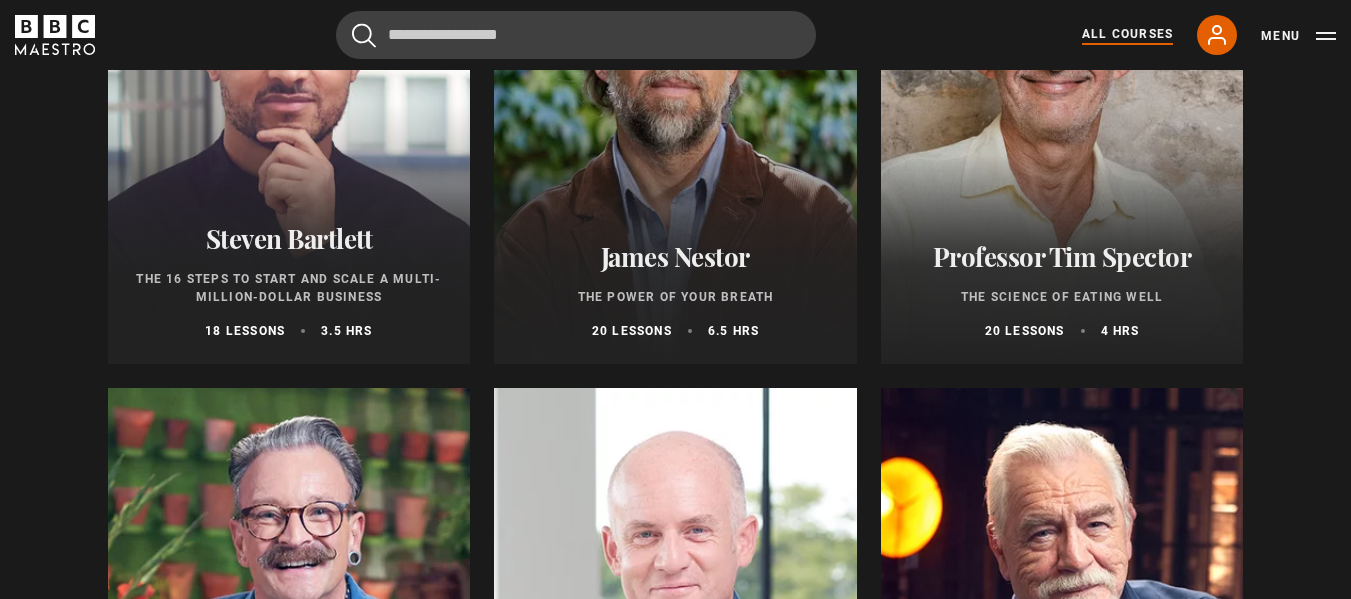 scroll, scrollTop: 2500, scrollLeft: 0, axis: vertical 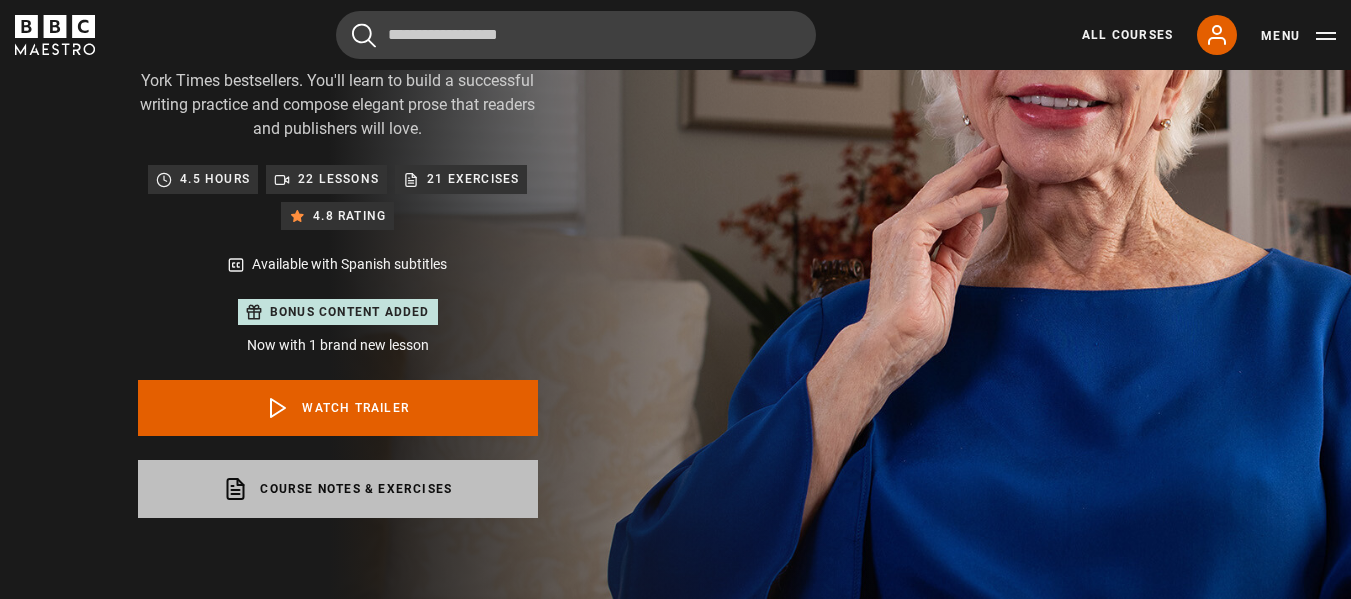 click on "Course notes & exercises
opens in a new tab" at bounding box center [338, 489] 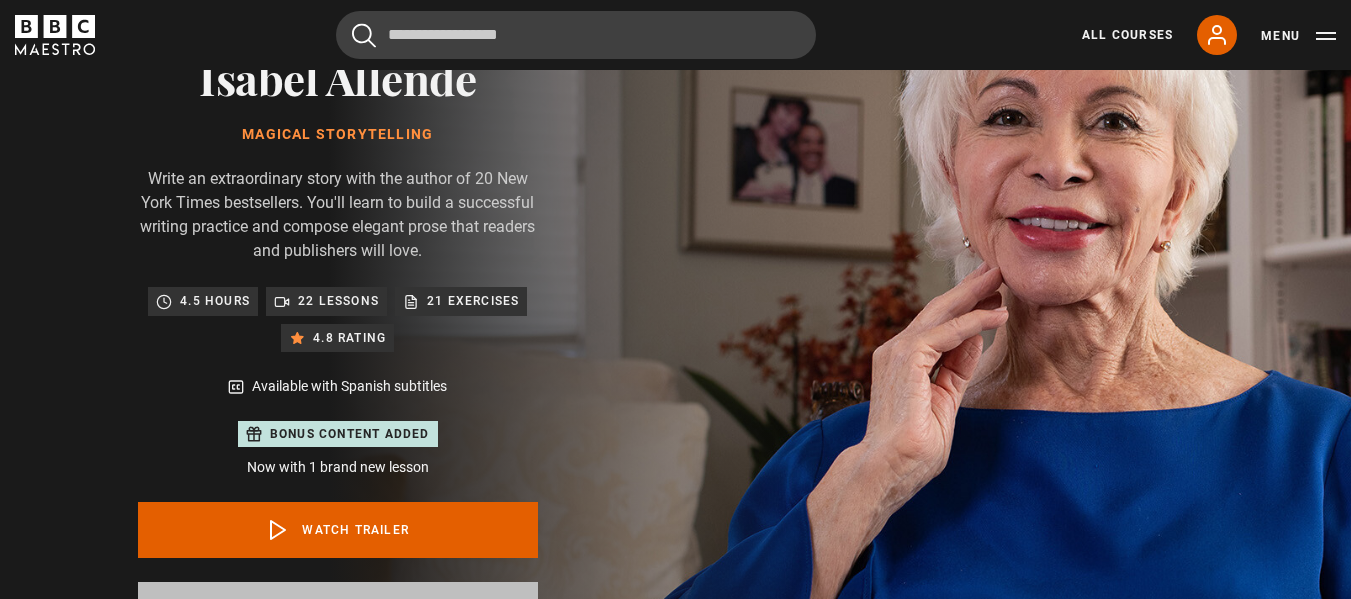 scroll, scrollTop: 0, scrollLeft: 0, axis: both 